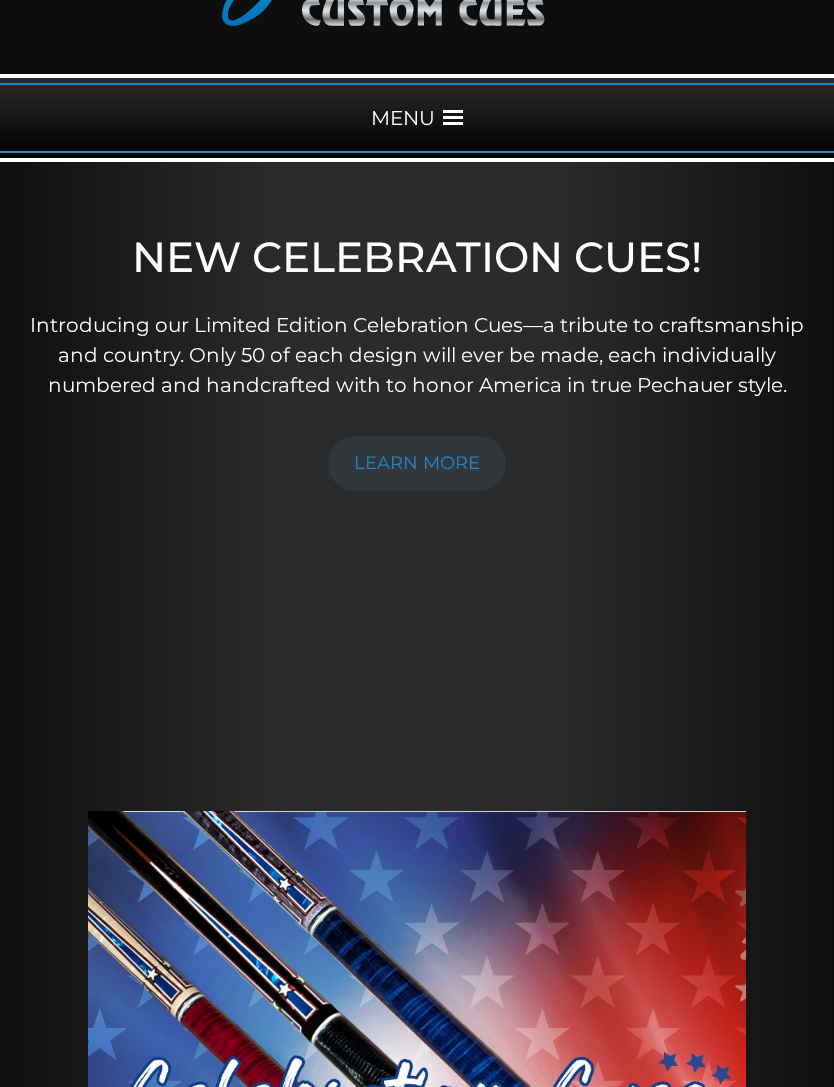 scroll, scrollTop: 0, scrollLeft: 0, axis: both 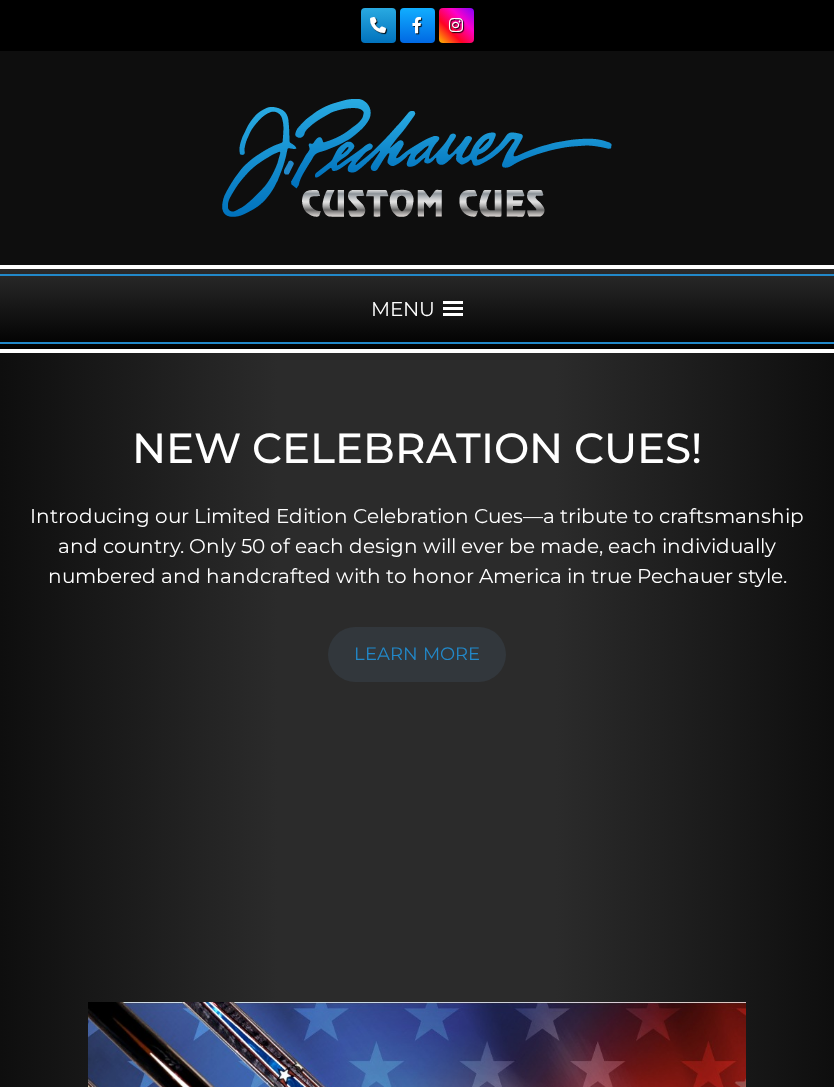click on "MENU" at bounding box center [417, 309] 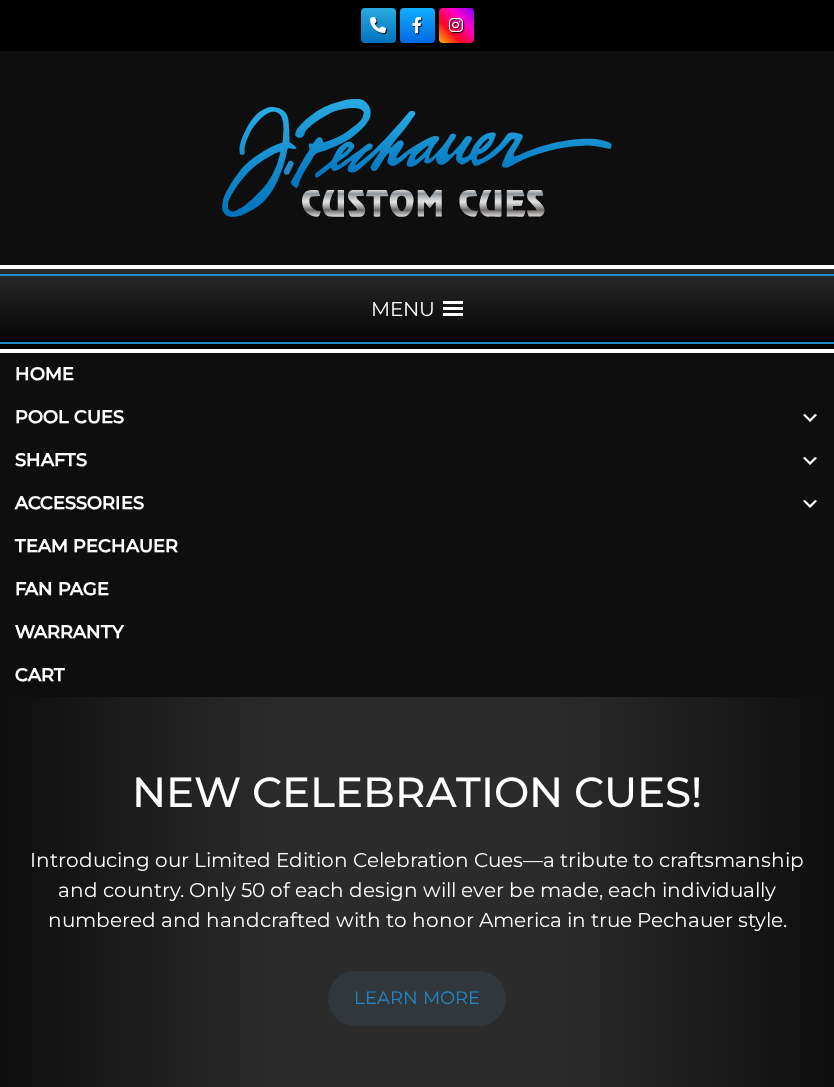 click on "Pool Cues" at bounding box center (417, 417) 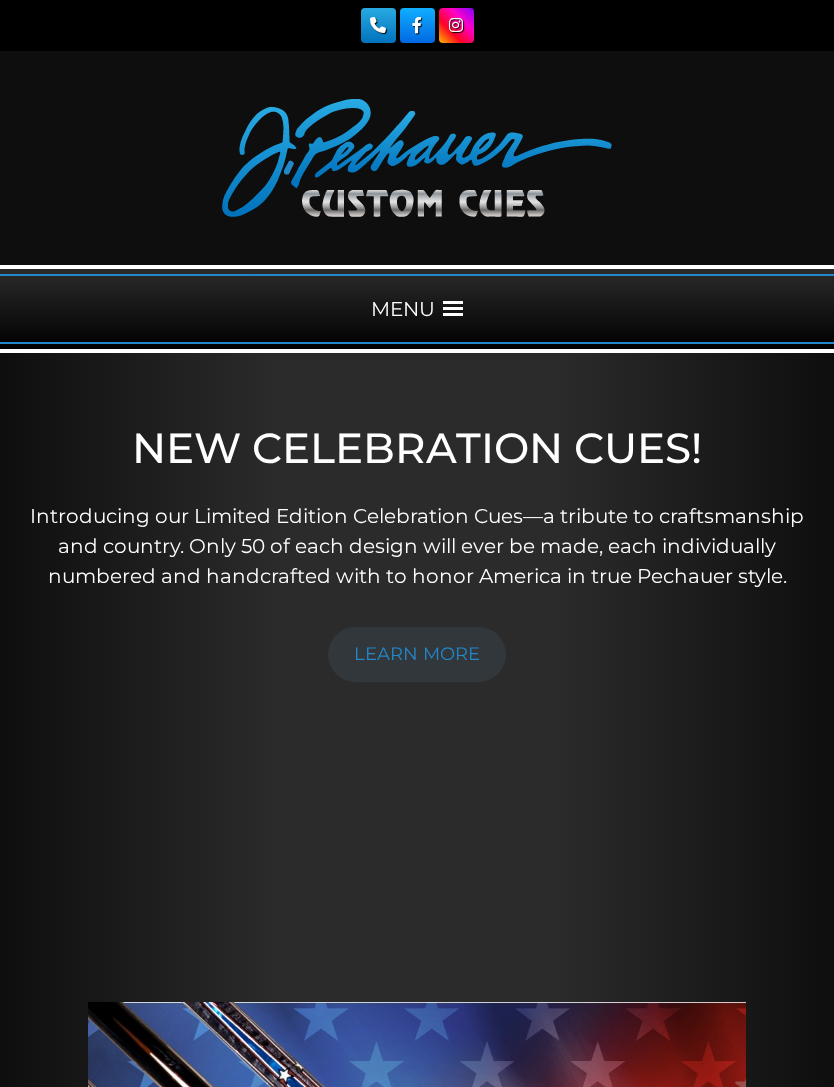 click on "MENU" at bounding box center (417, 309) 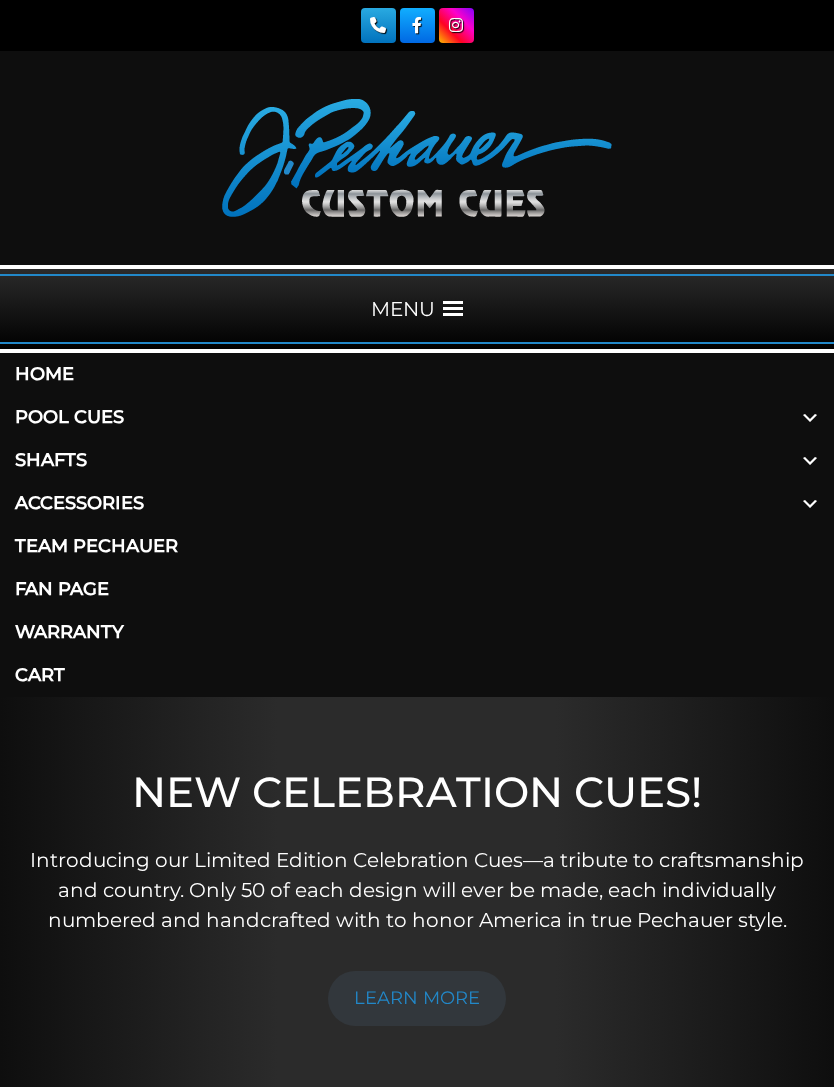 click on "Pool Cues" at bounding box center (417, 417) 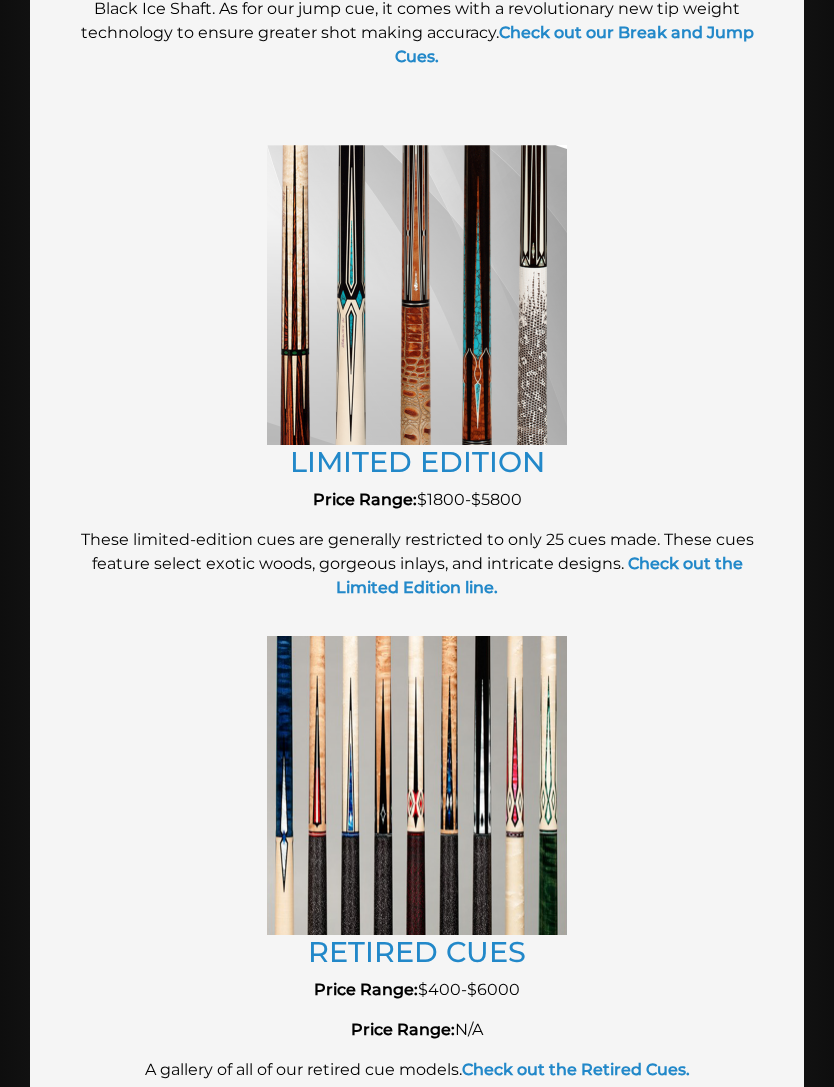 scroll, scrollTop: 3672, scrollLeft: 0, axis: vertical 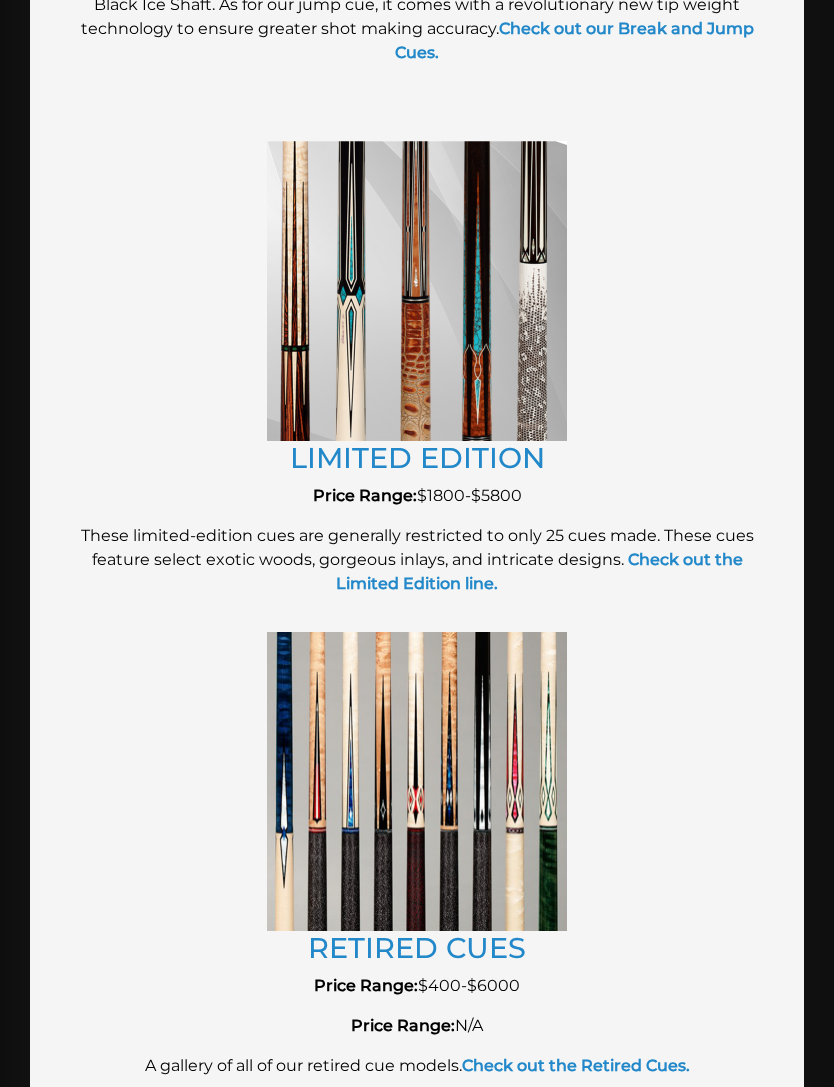 click at bounding box center [417, 781] 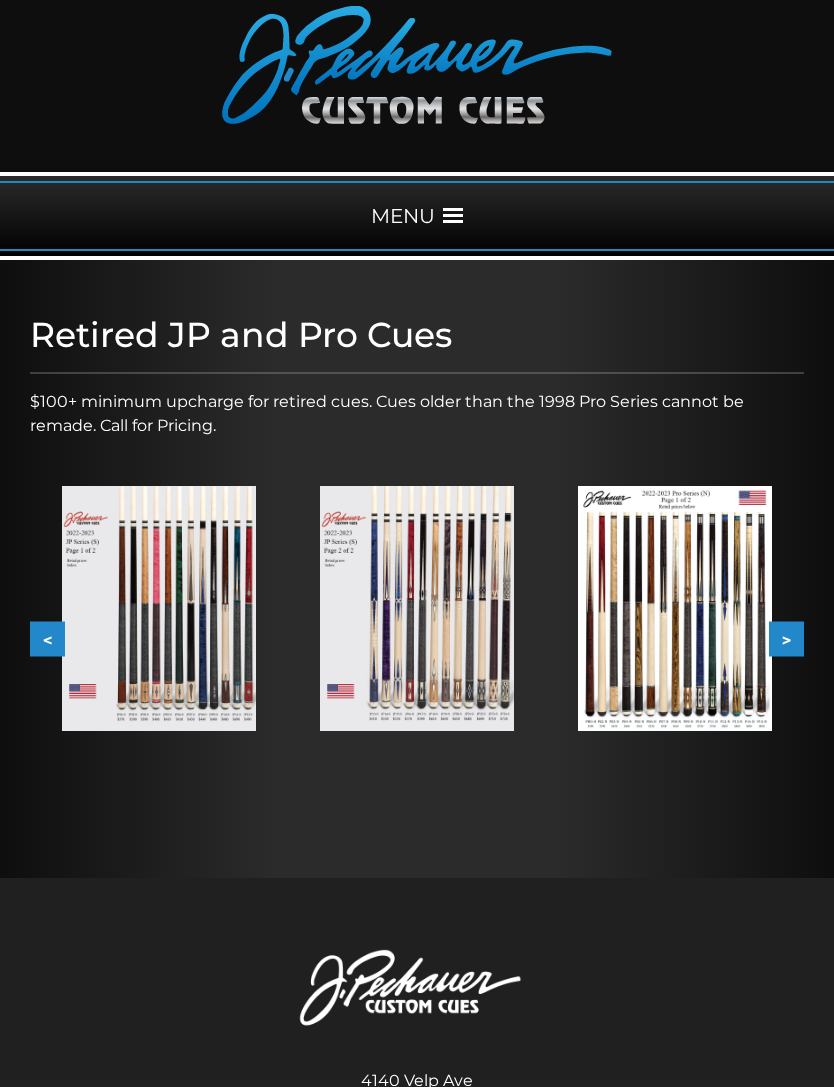 scroll, scrollTop: 92, scrollLeft: 0, axis: vertical 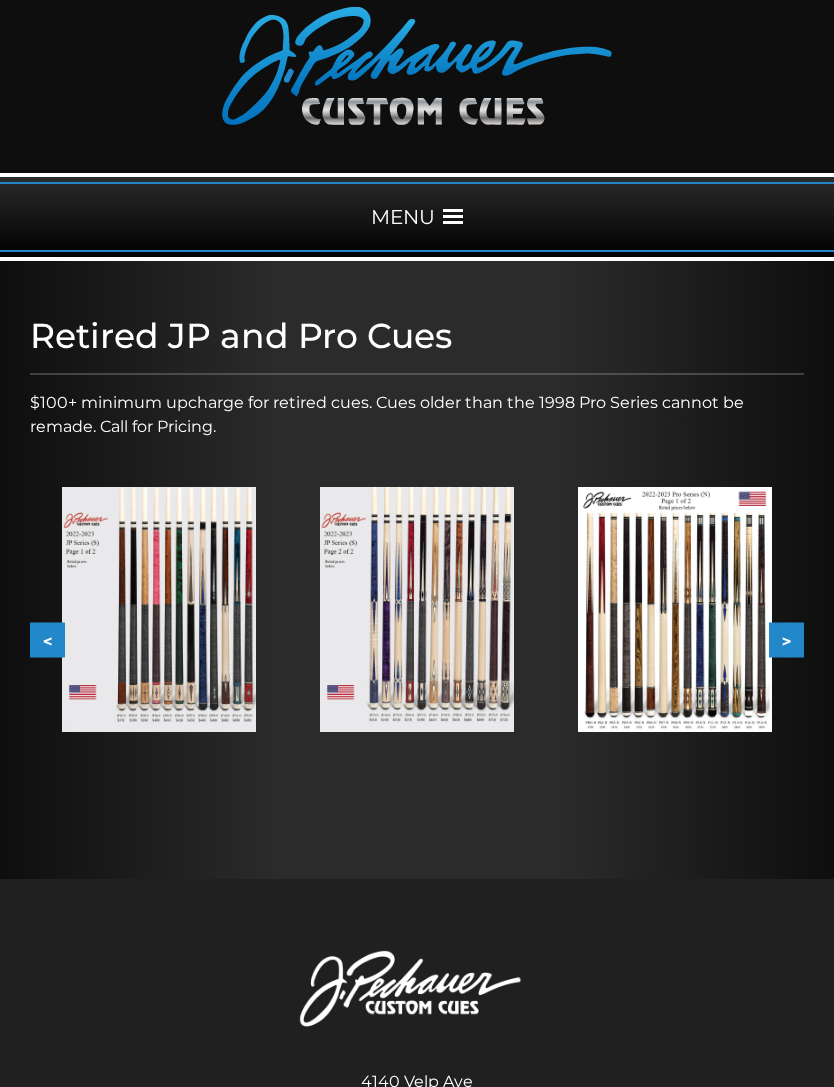 click at bounding box center [675, 609] 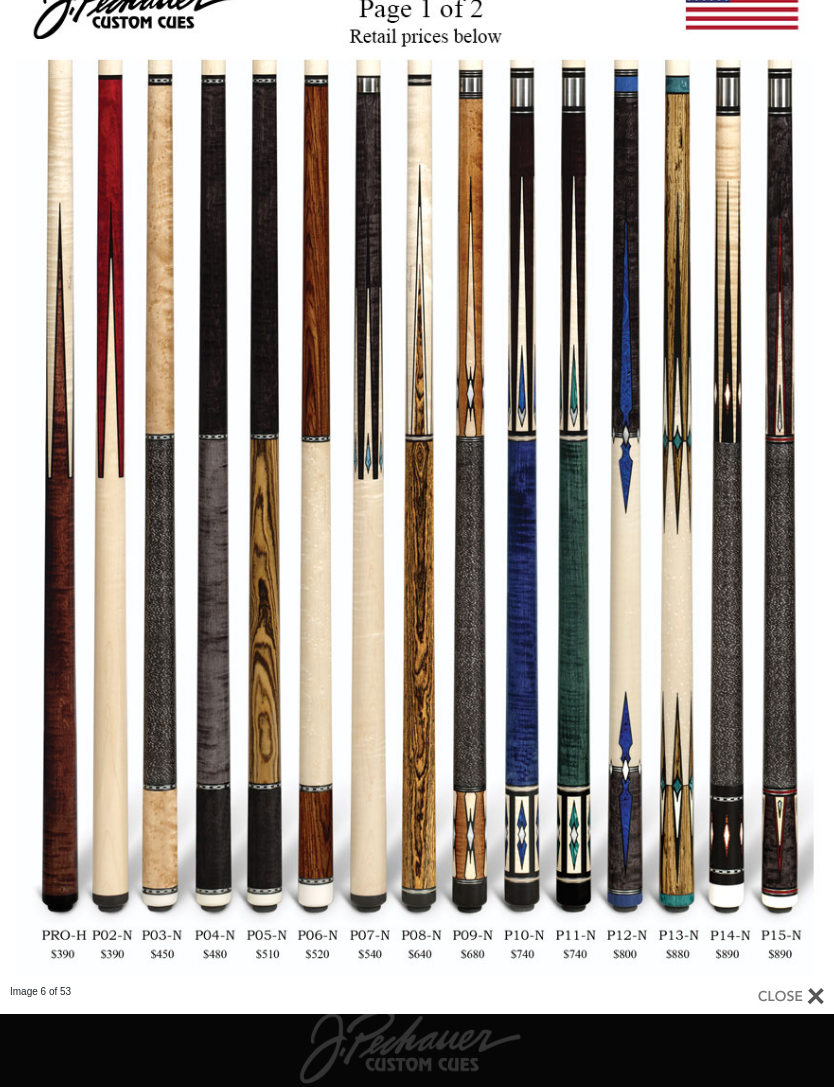 scroll, scrollTop: 25, scrollLeft: 0, axis: vertical 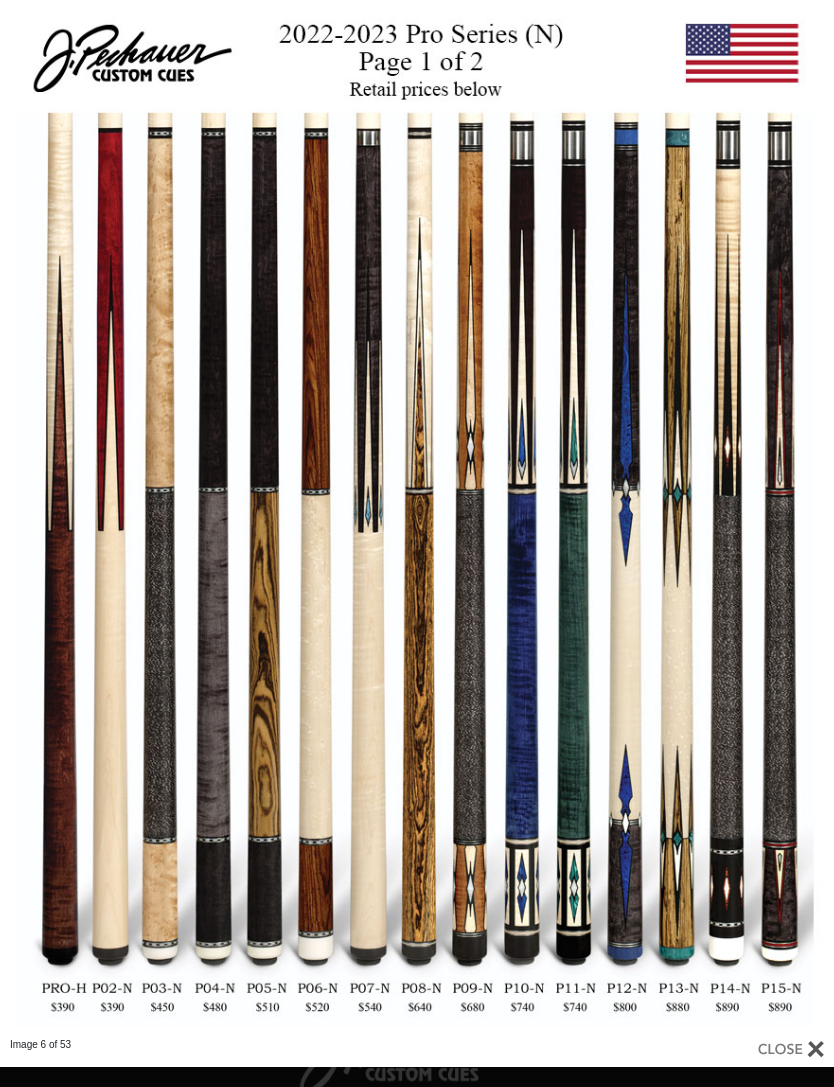 click at bounding box center [646, 515] 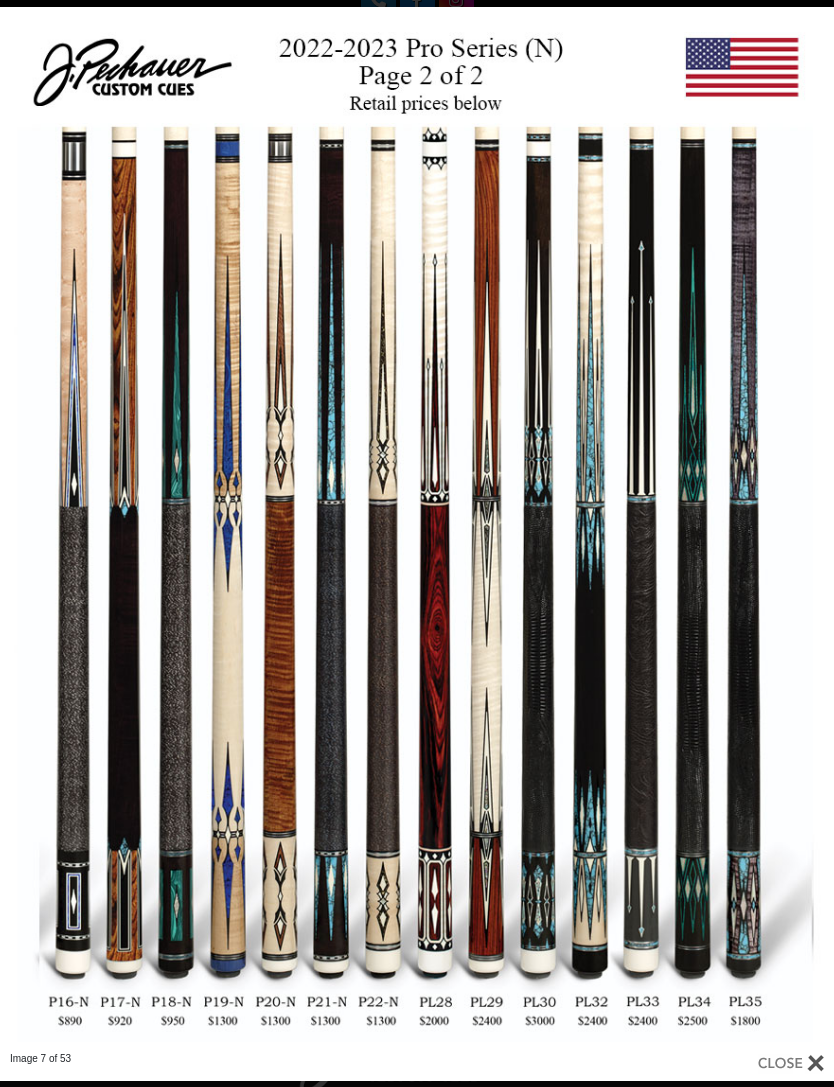 click at bounding box center [646, 529] 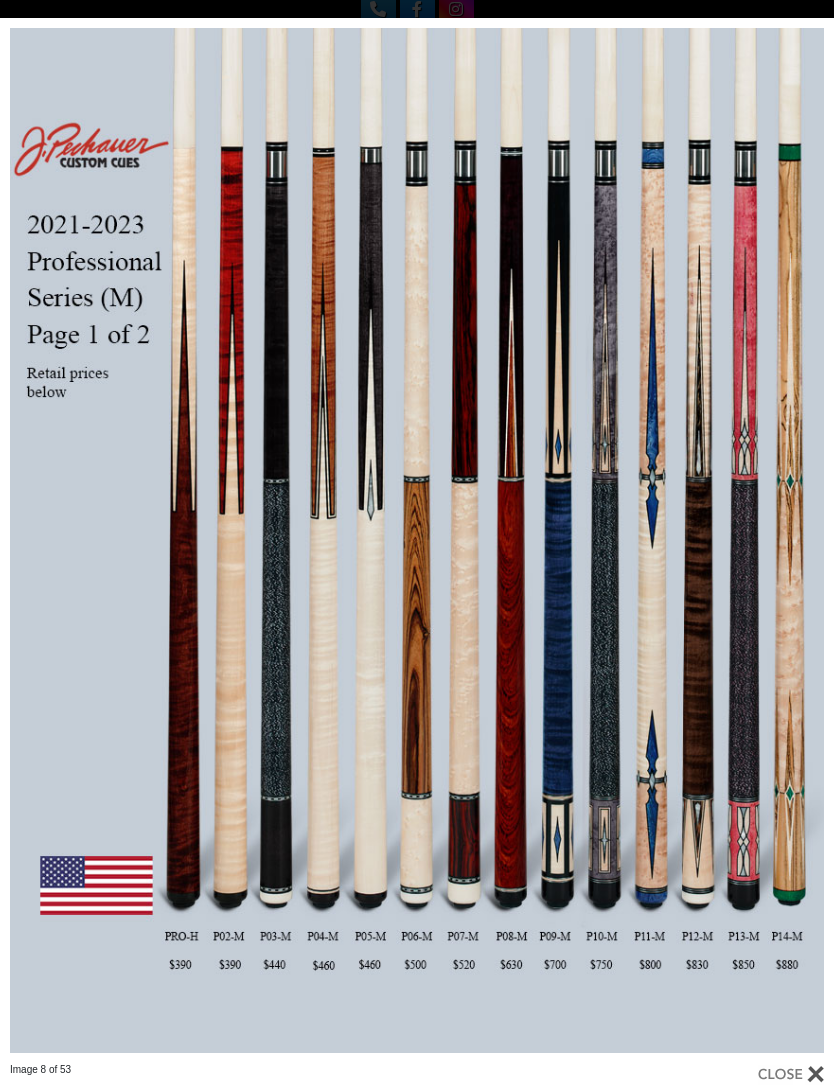 scroll, scrollTop: 0, scrollLeft: 0, axis: both 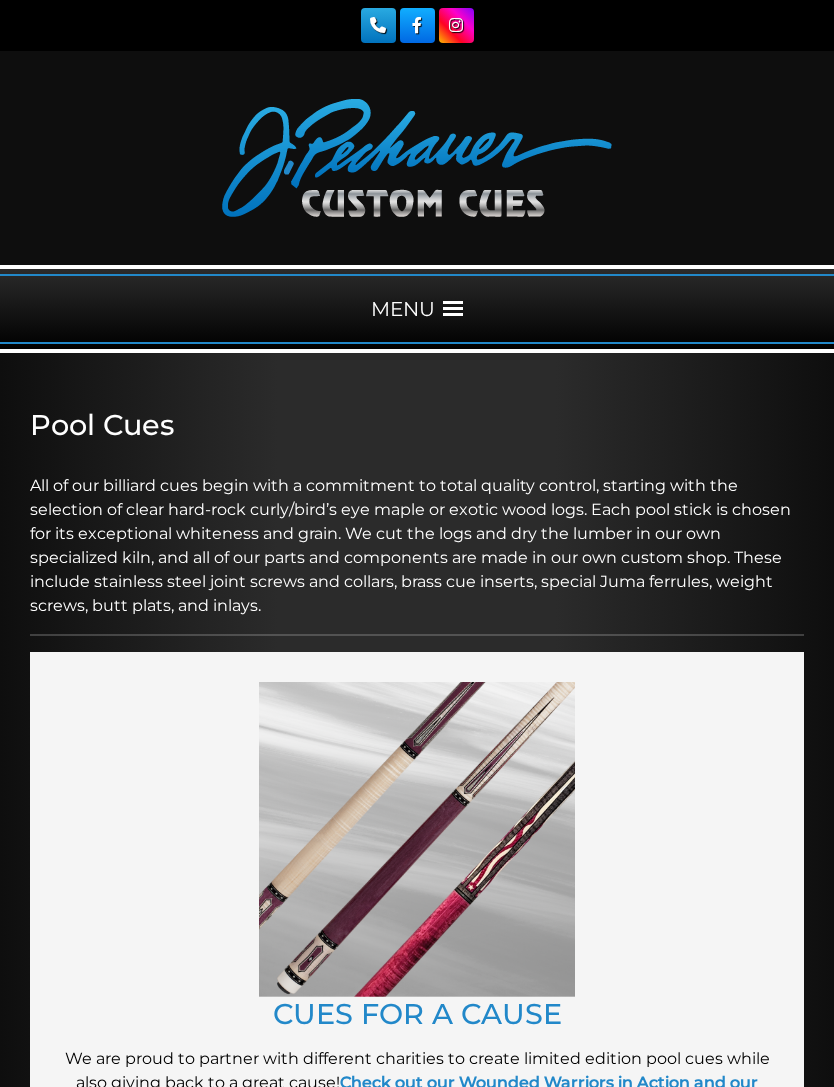 click on "Pool Cues" at bounding box center (417, 425) 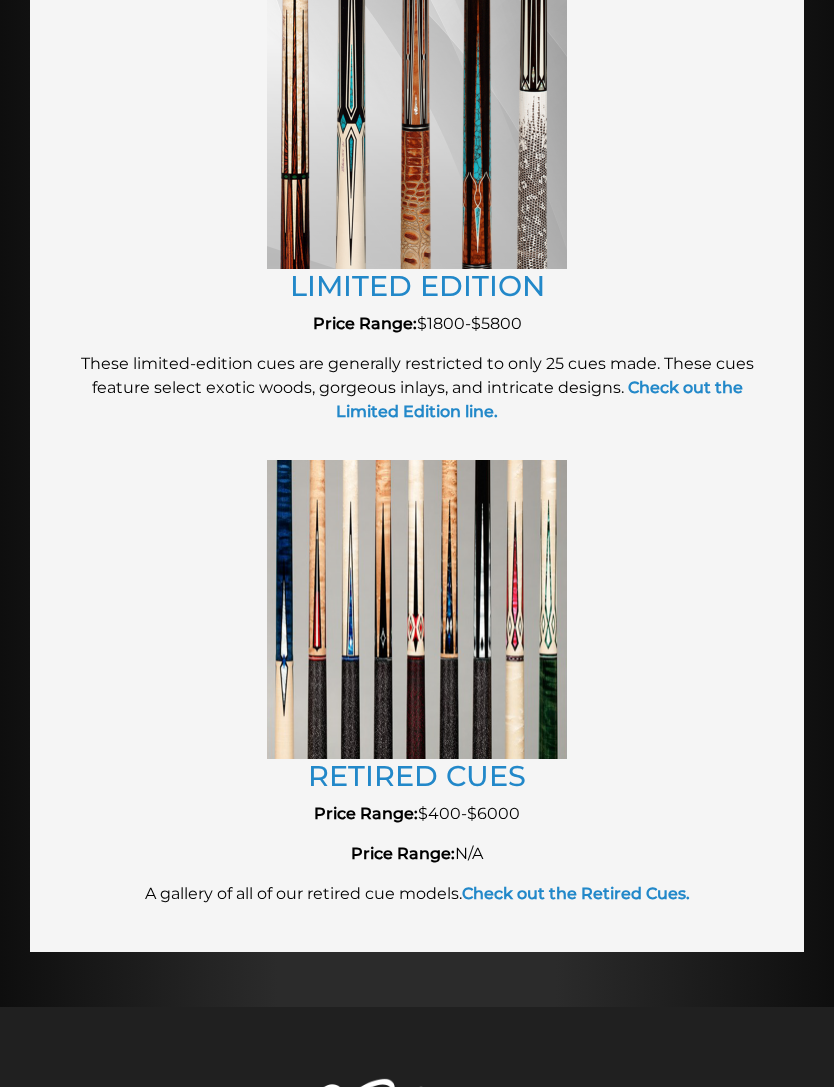 scroll, scrollTop: 3845, scrollLeft: 0, axis: vertical 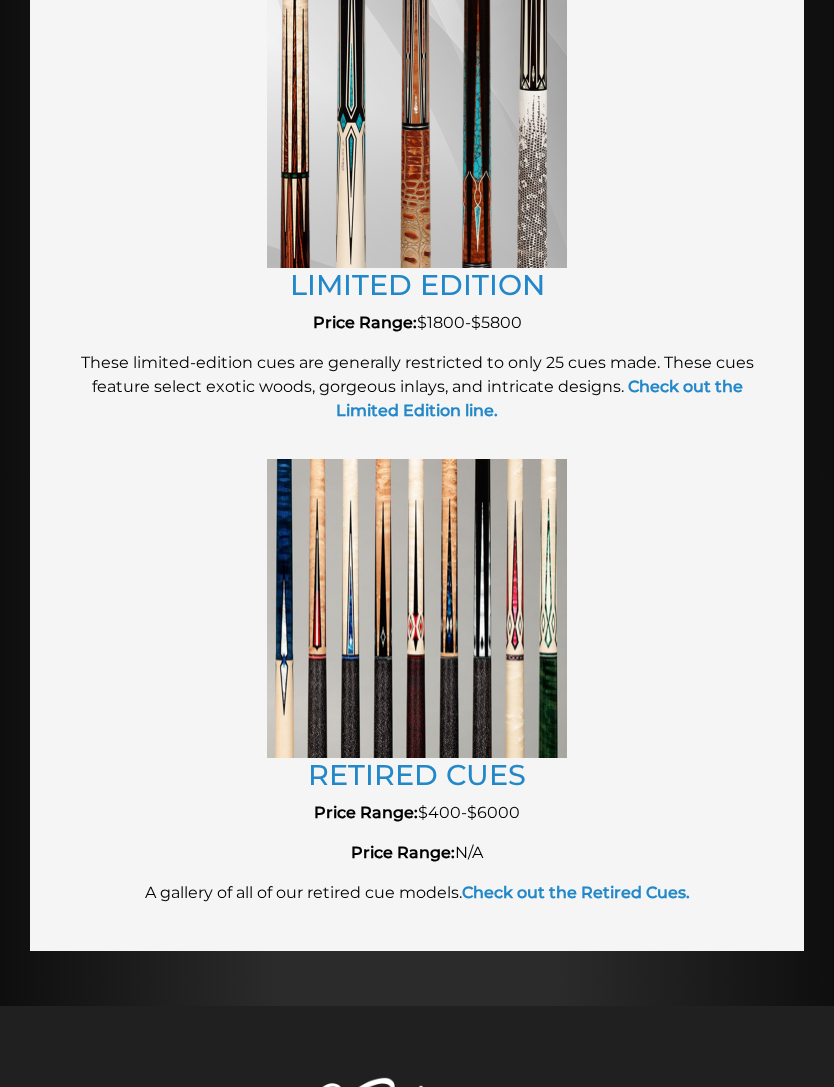 click at bounding box center [417, 608] 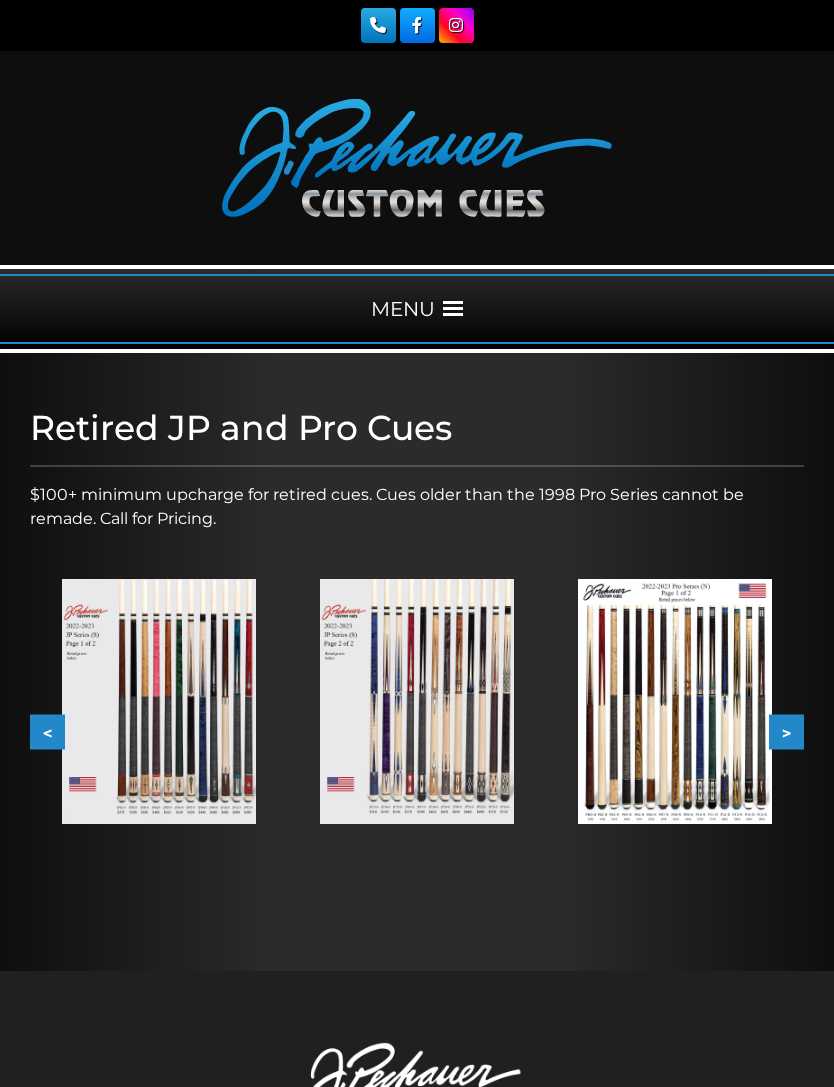 scroll, scrollTop: 0, scrollLeft: 0, axis: both 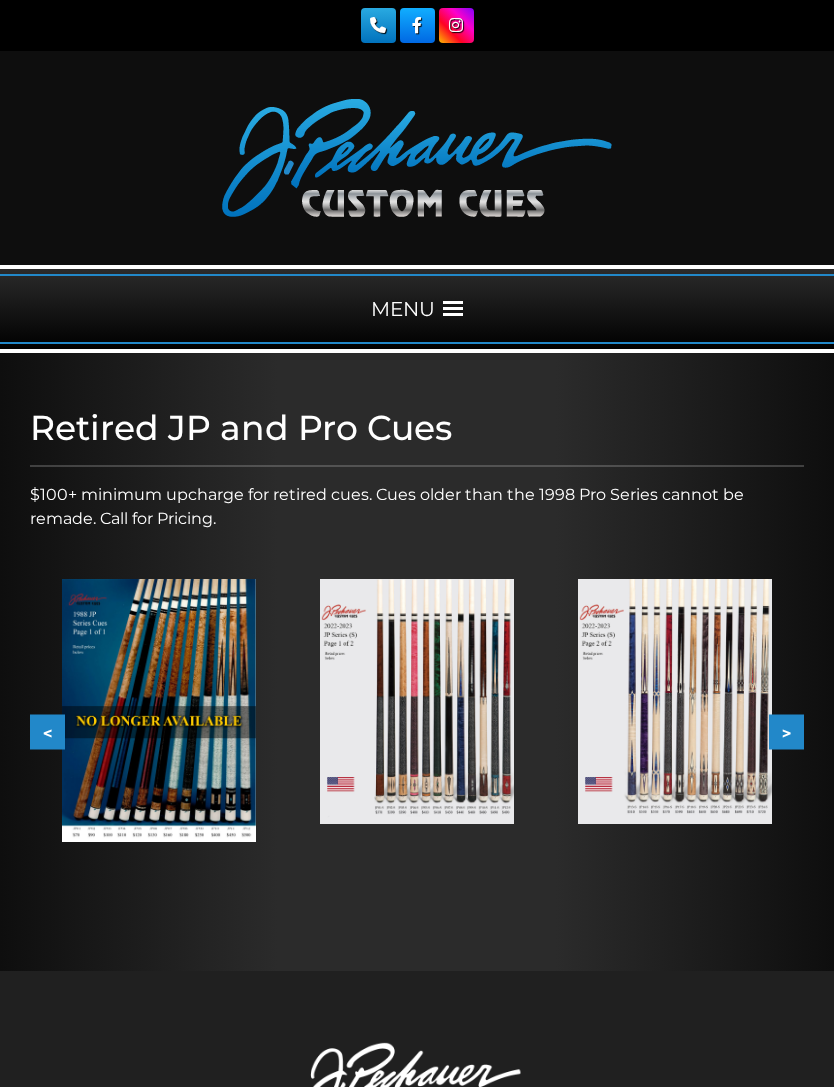 click on "<" at bounding box center [47, 731] 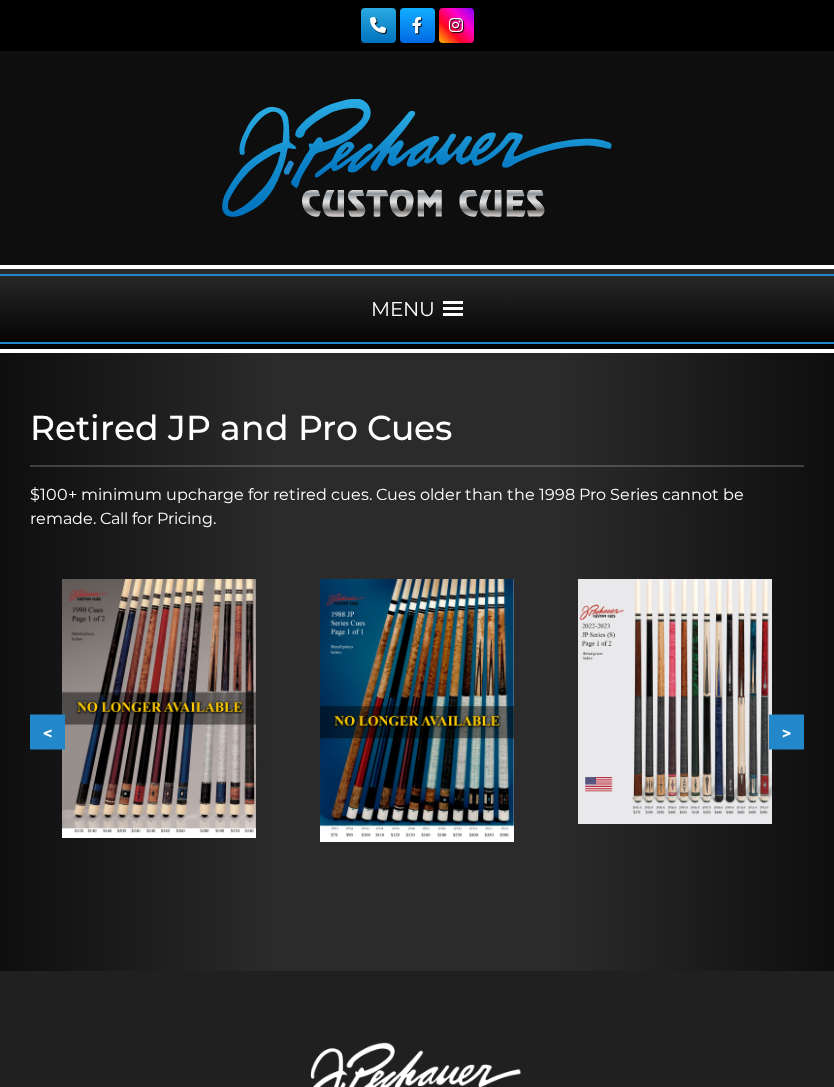 click at bounding box center [159, 708] 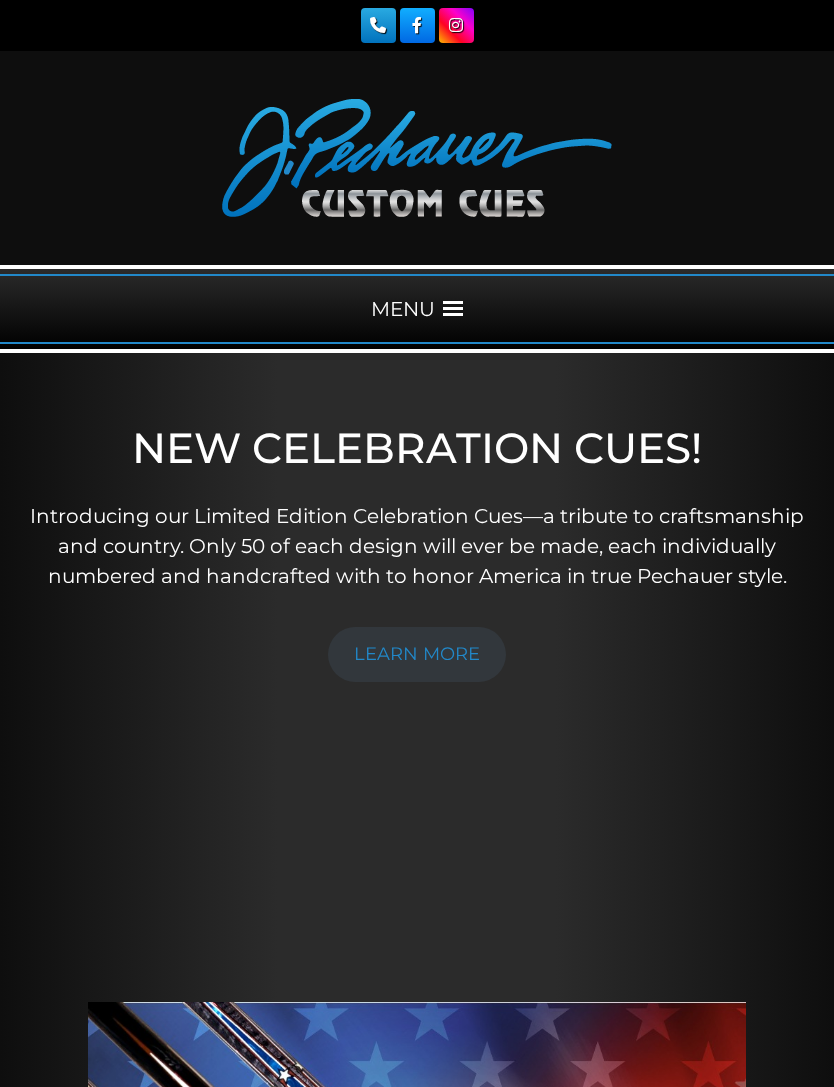 scroll, scrollTop: 0, scrollLeft: 0, axis: both 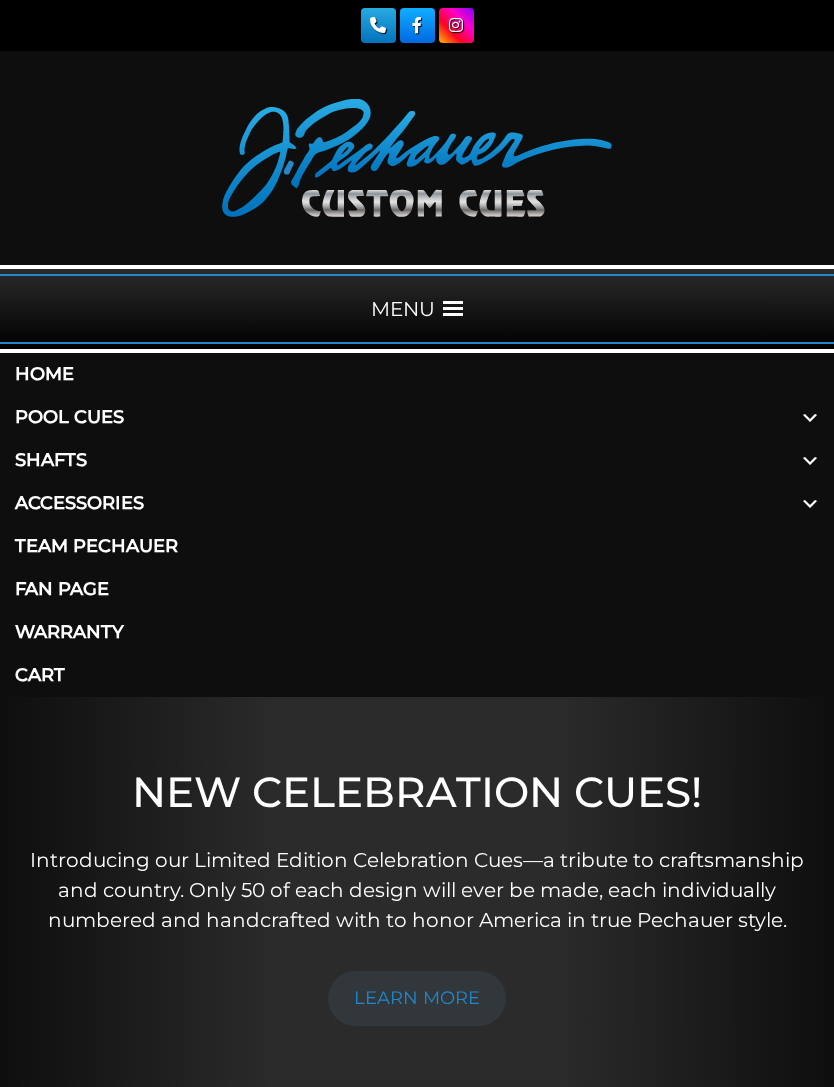 click on "Pool Cues" at bounding box center [417, 417] 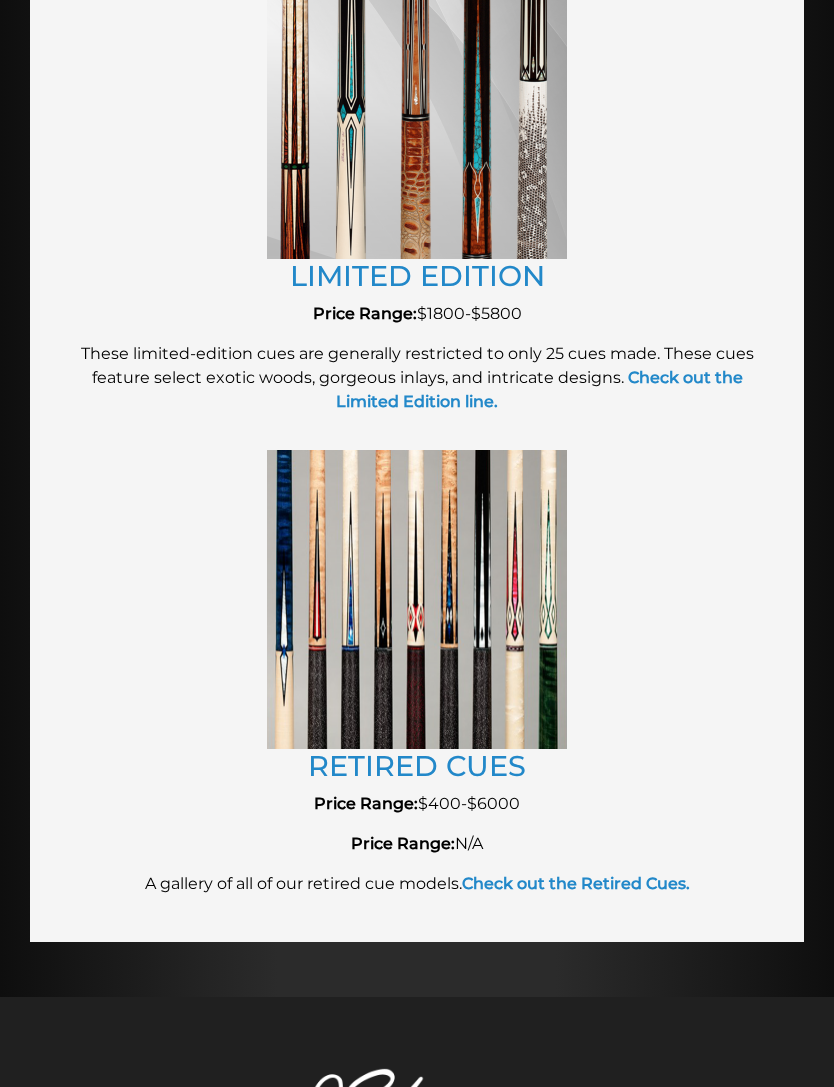 scroll, scrollTop: 3855, scrollLeft: 0, axis: vertical 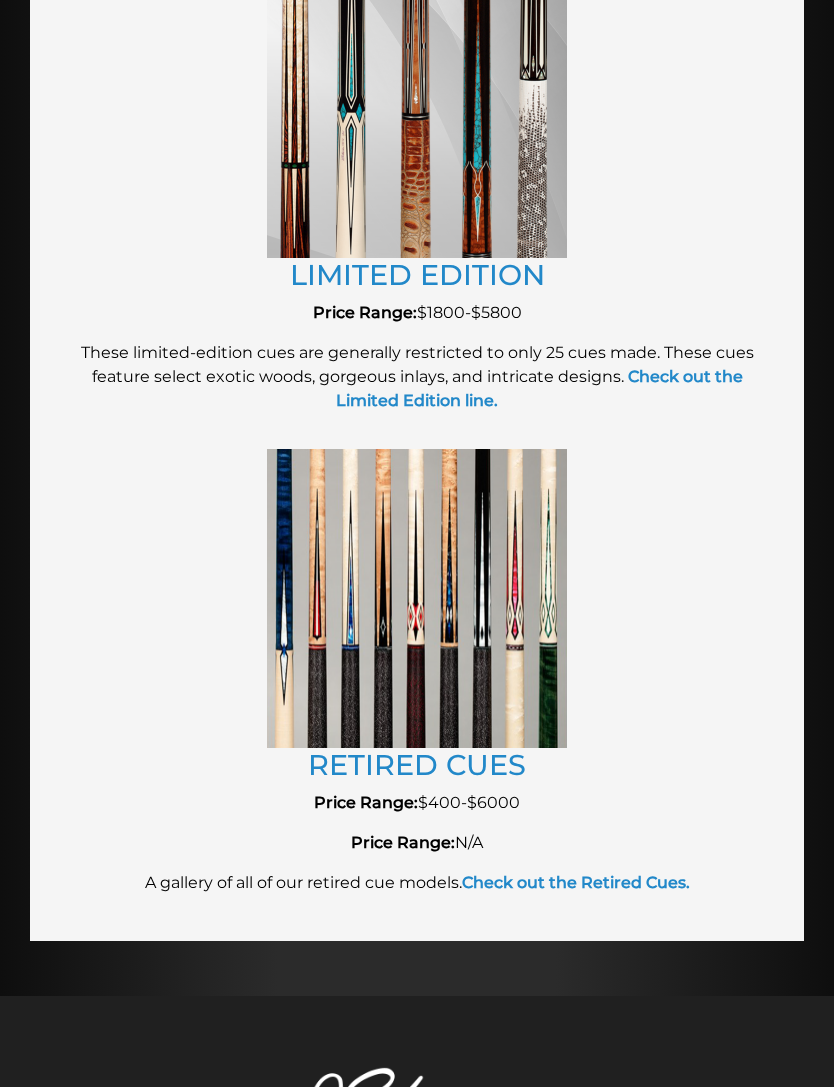 click on "Check out the Retired Cues." at bounding box center [576, 882] 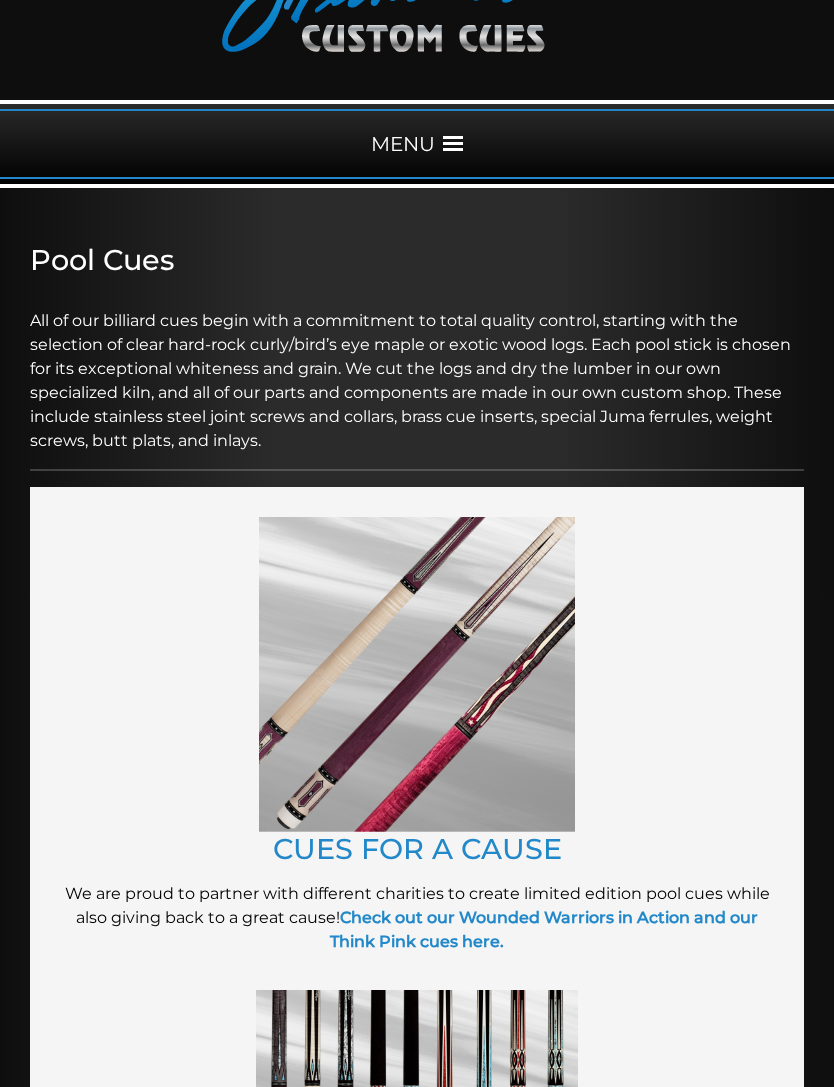 scroll, scrollTop: 0, scrollLeft: 0, axis: both 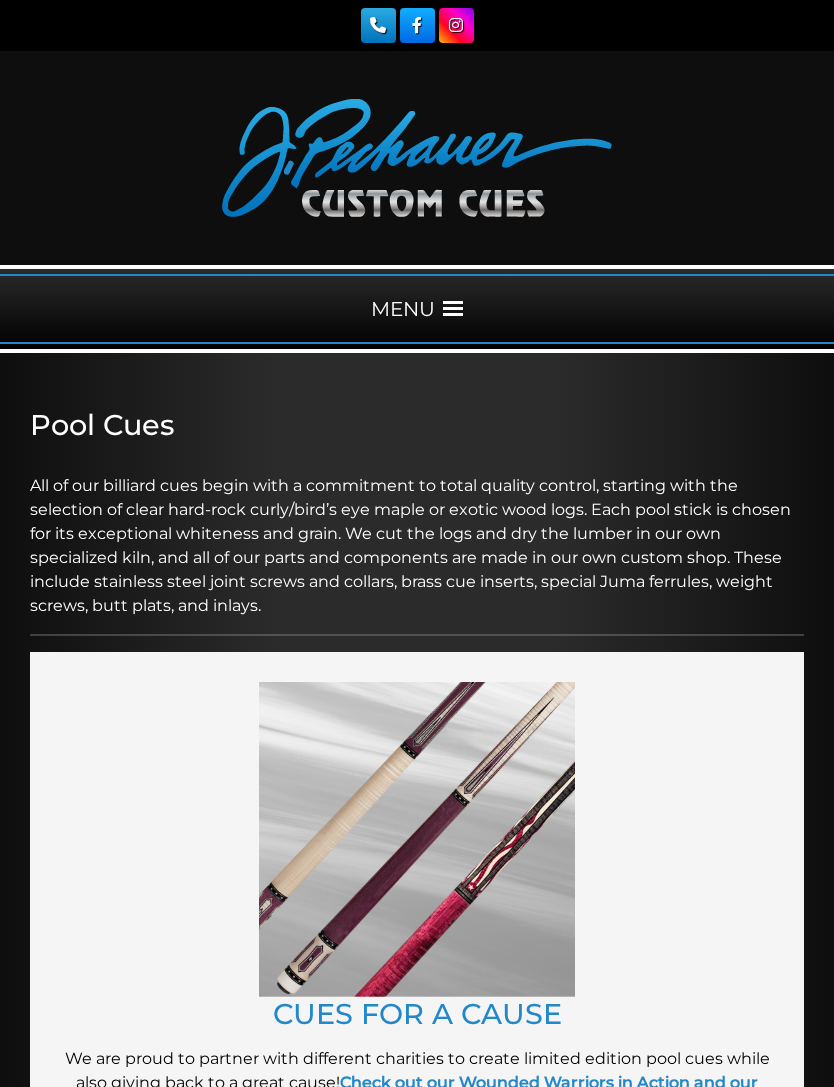 click on "MENU" at bounding box center [417, 309] 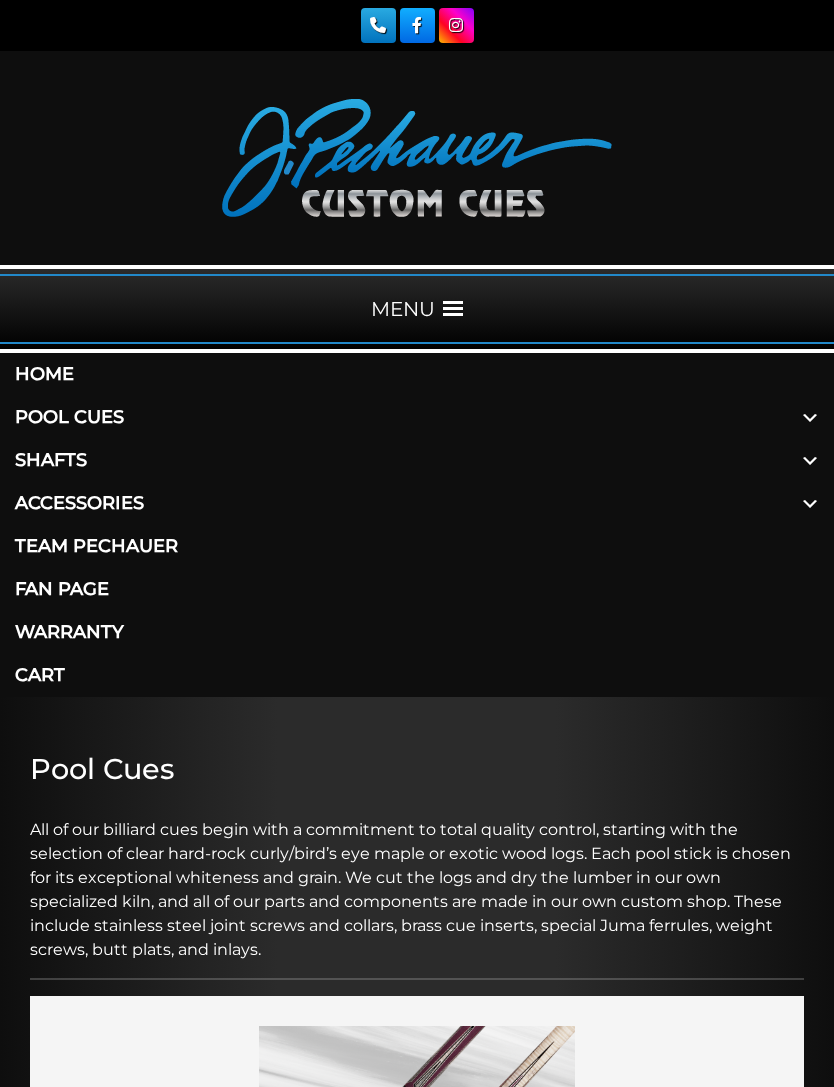 click on "Home" at bounding box center (417, 374) 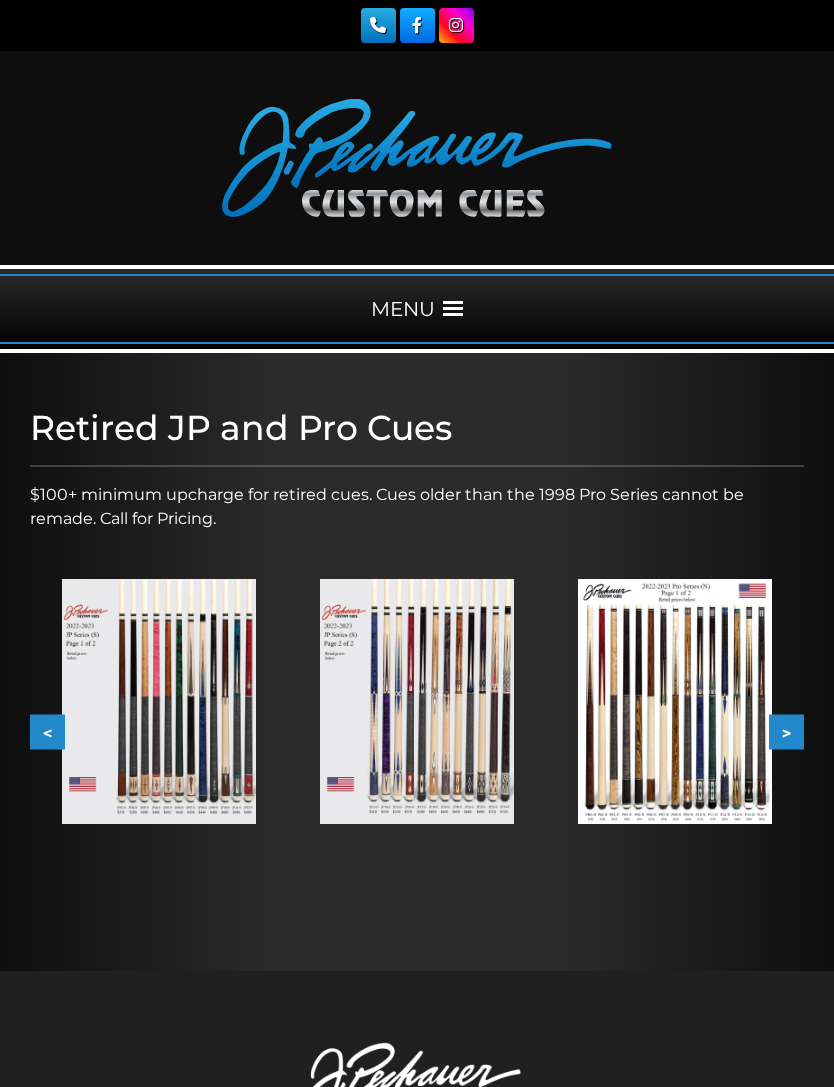 scroll, scrollTop: 0, scrollLeft: 0, axis: both 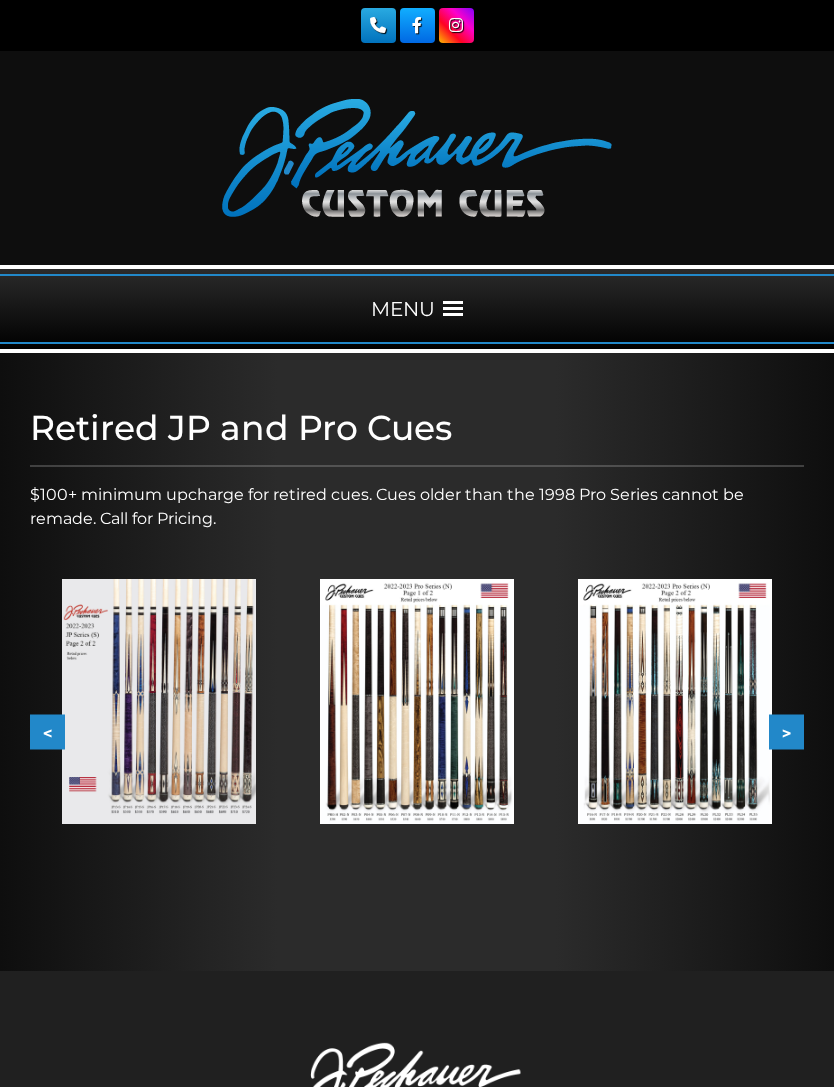 click on ">" at bounding box center [786, 731] 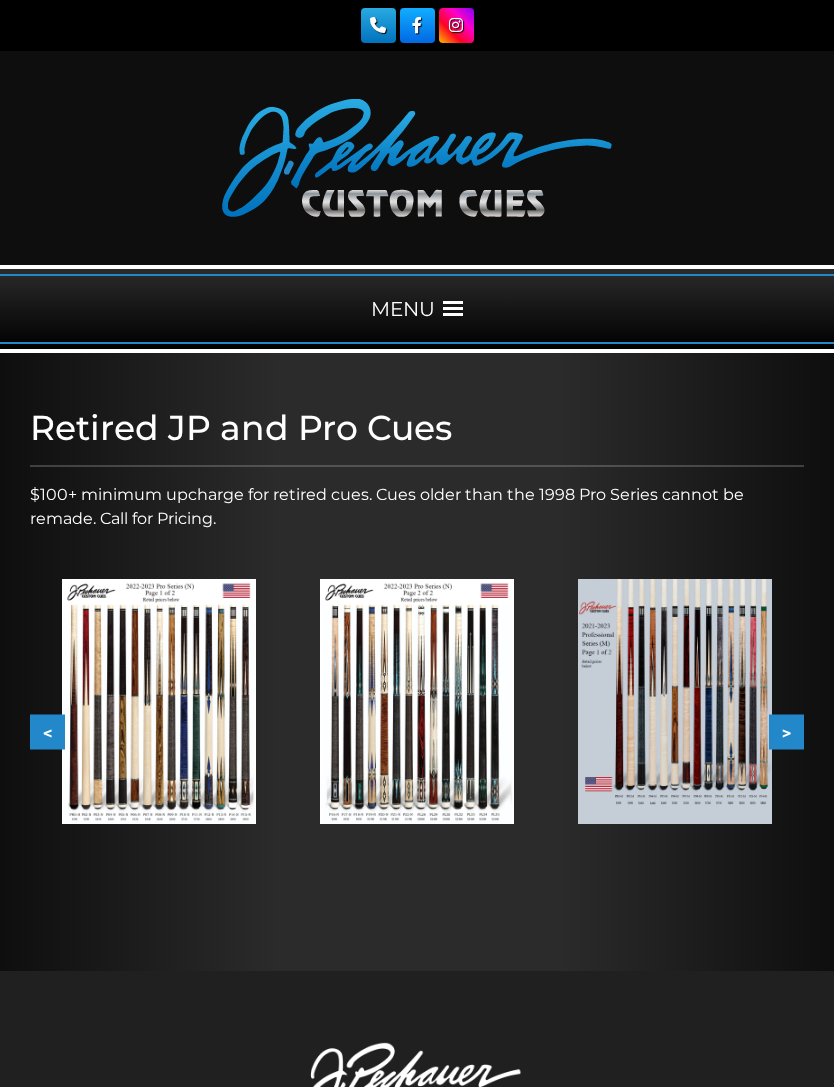 click on ">" at bounding box center (786, 731) 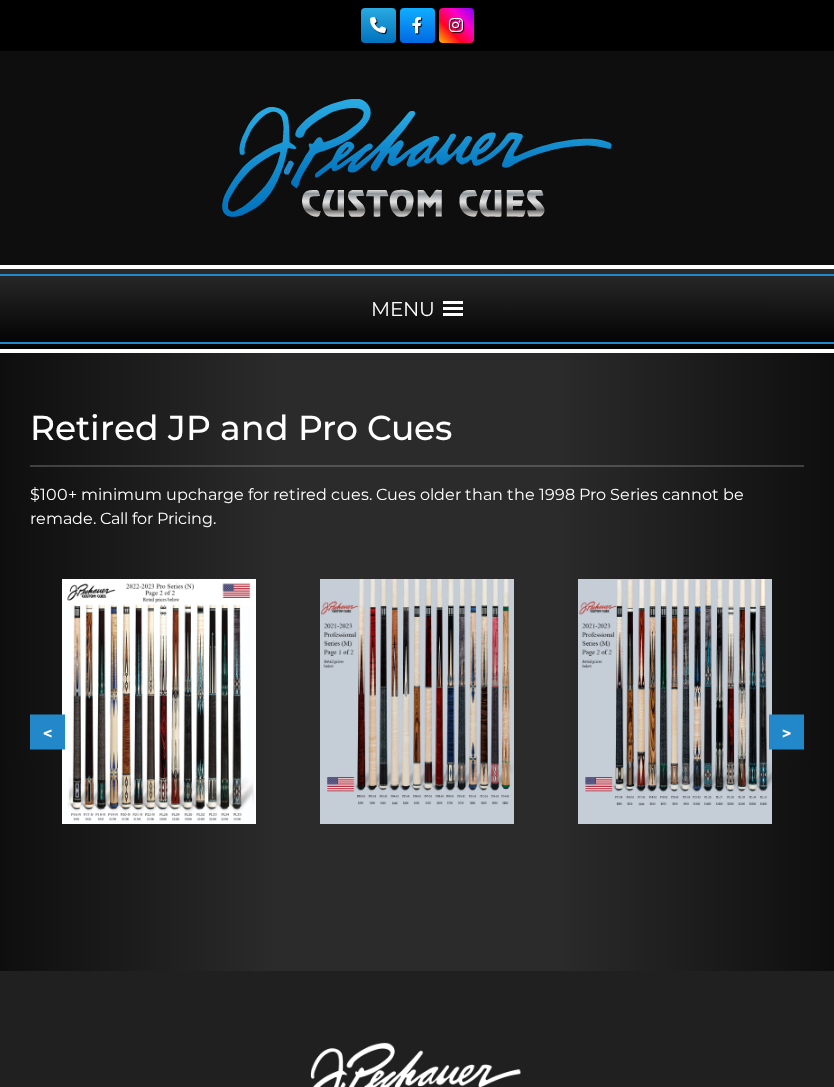 click on ">" at bounding box center [786, 731] 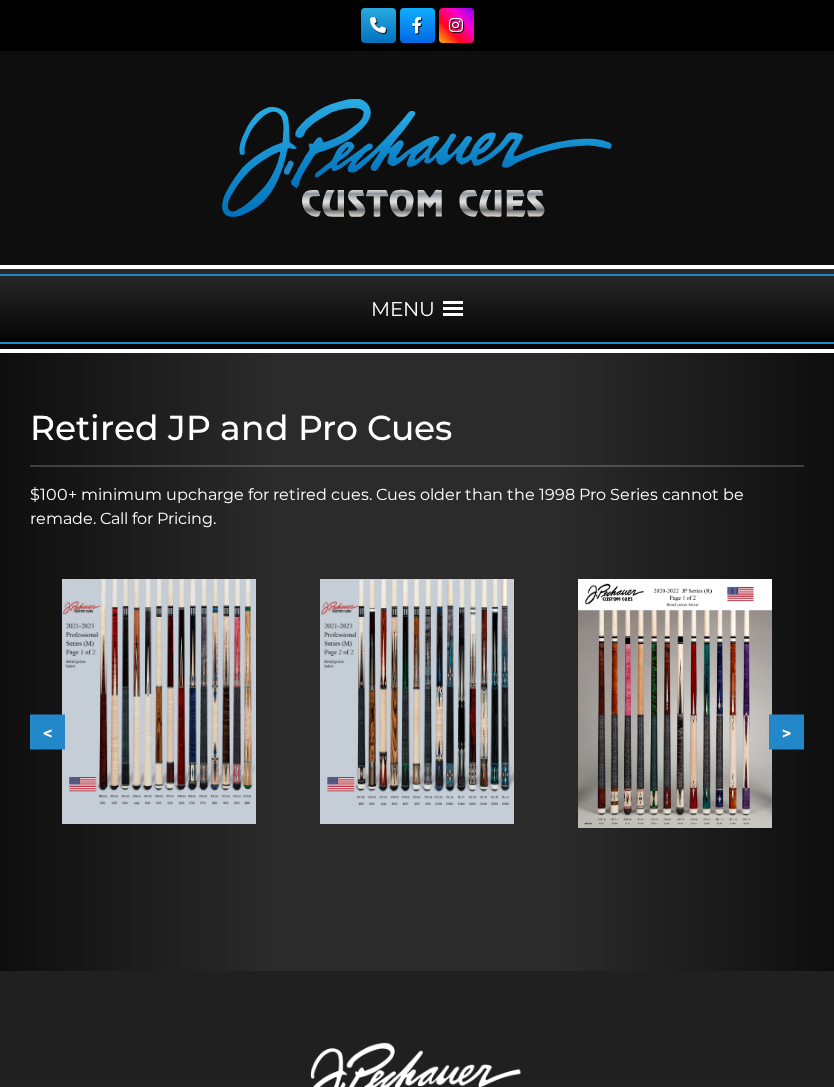 click at bounding box center (675, 703) 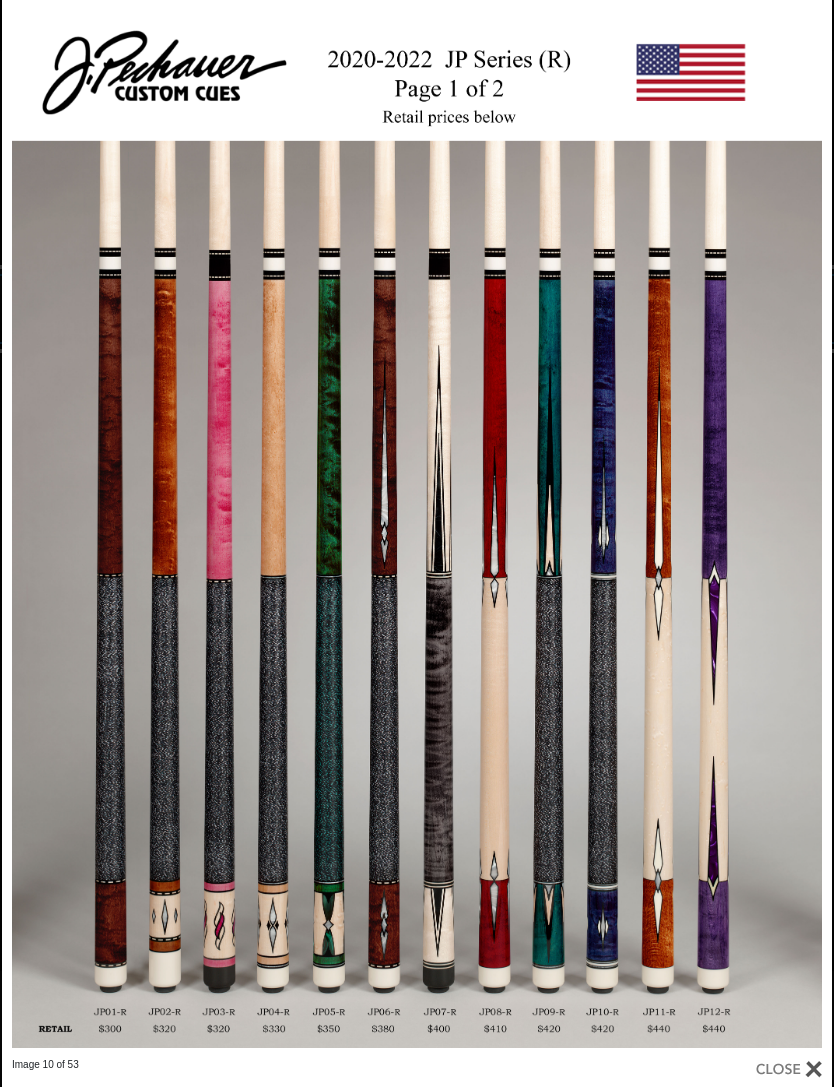 click at bounding box center (646, 529) 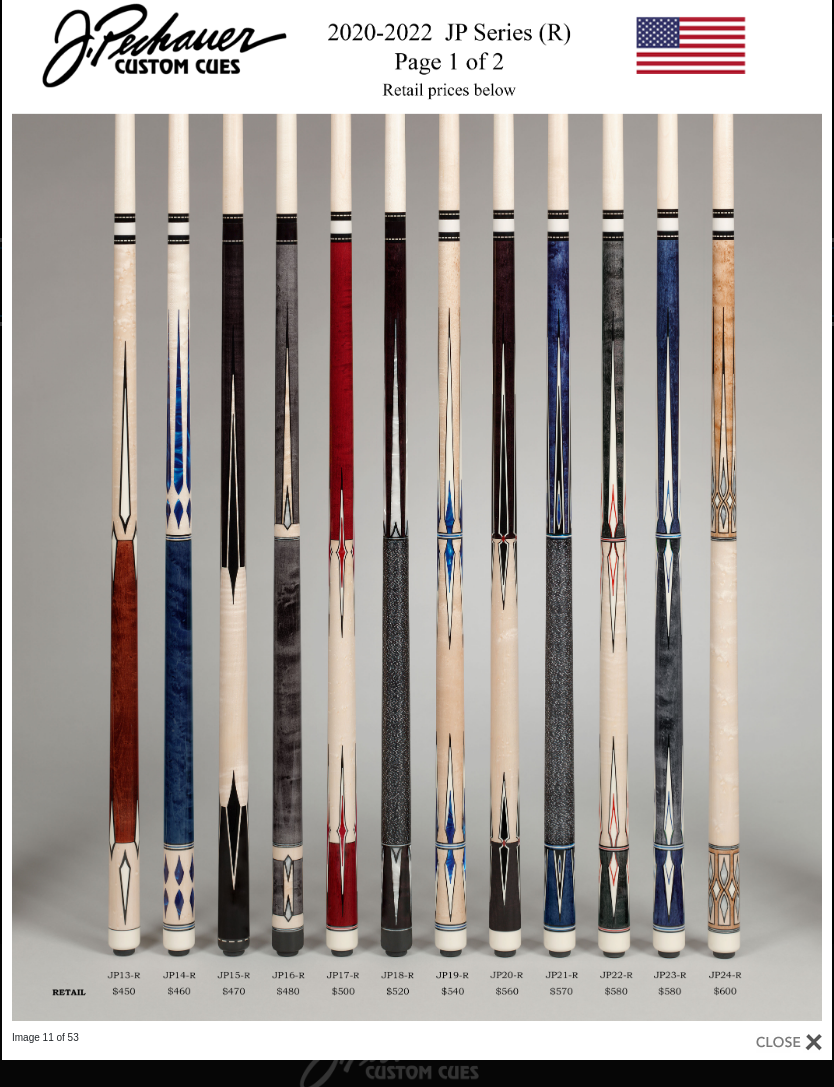 scroll, scrollTop: 30, scrollLeft: 0, axis: vertical 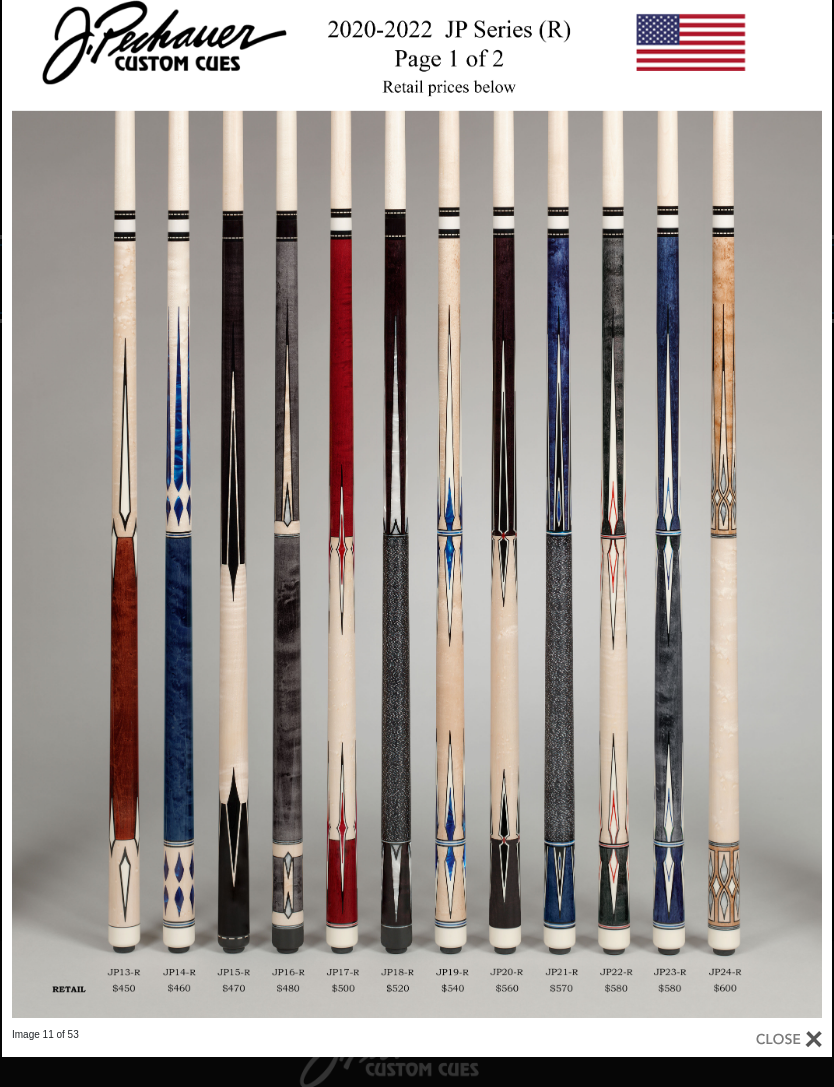 click at bounding box center (189, 499) 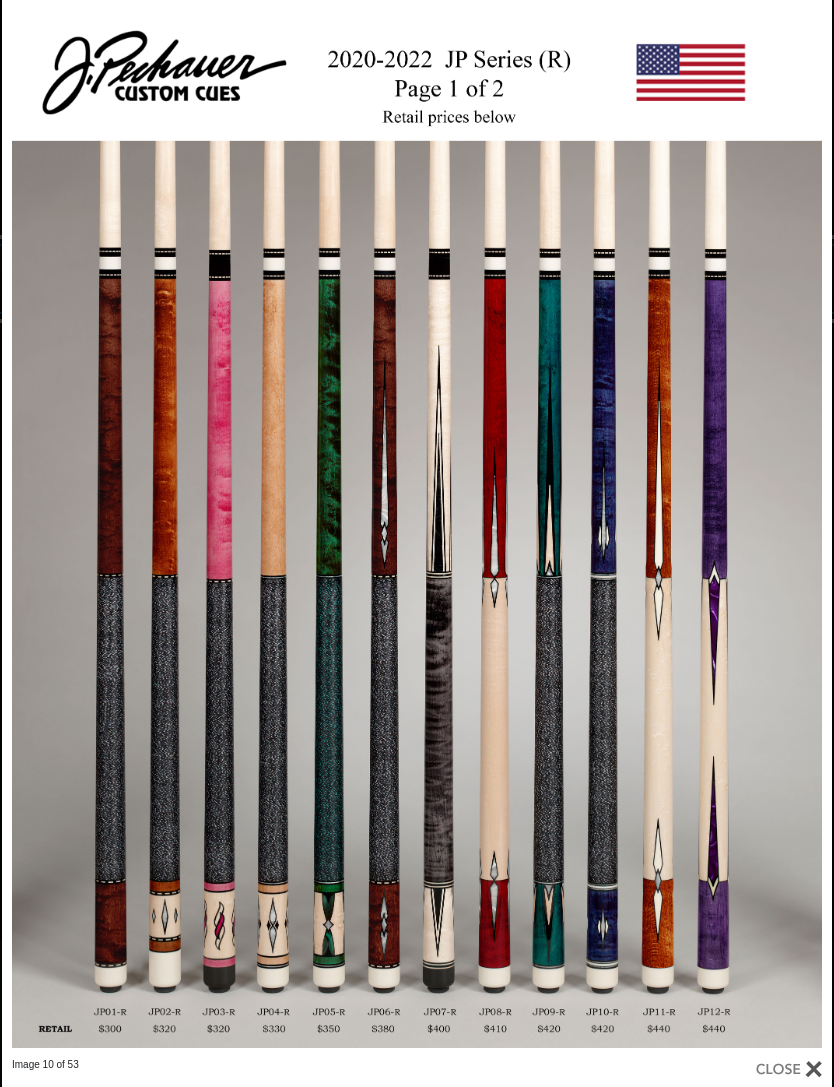 click at bounding box center [189, 529] 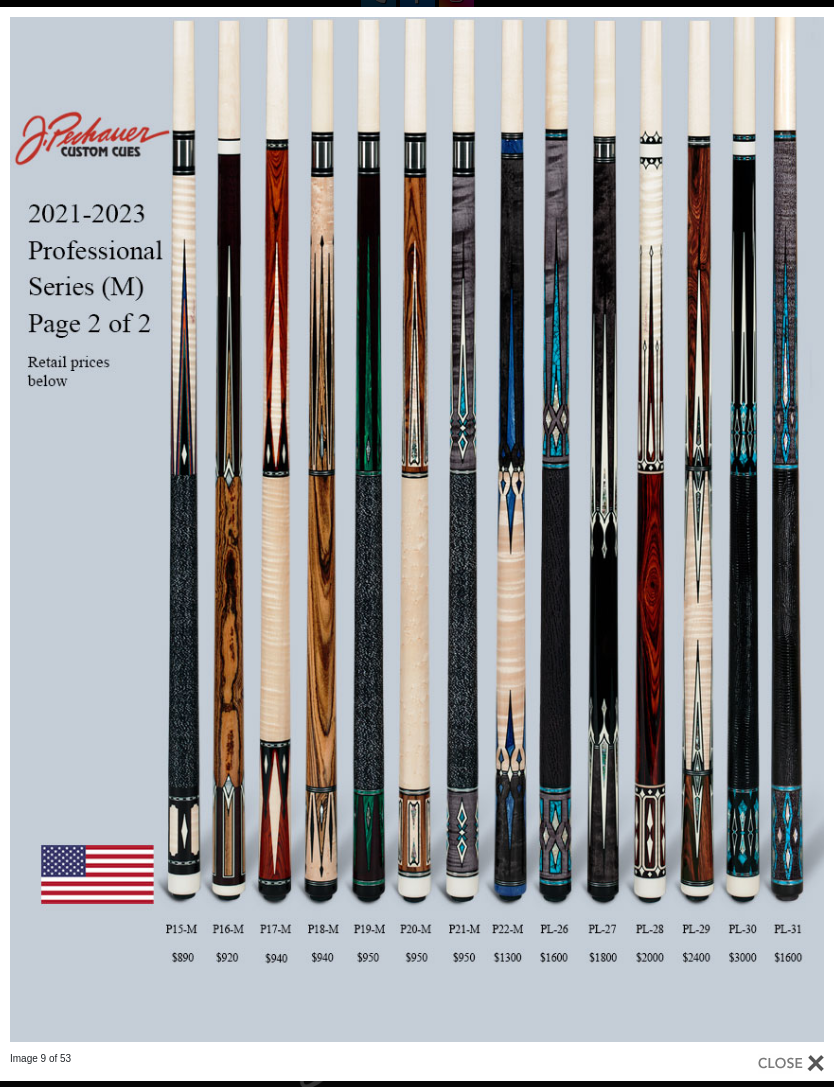 click at bounding box center (187, 529) 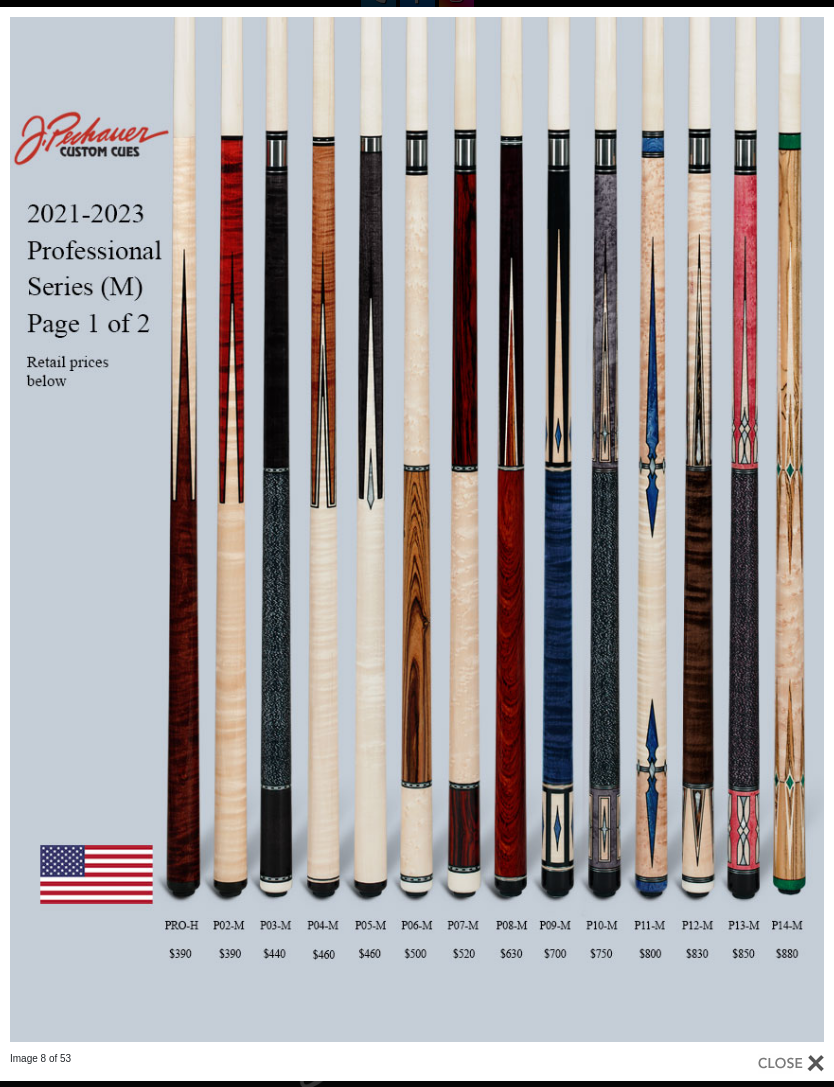 click at bounding box center (187, 529) 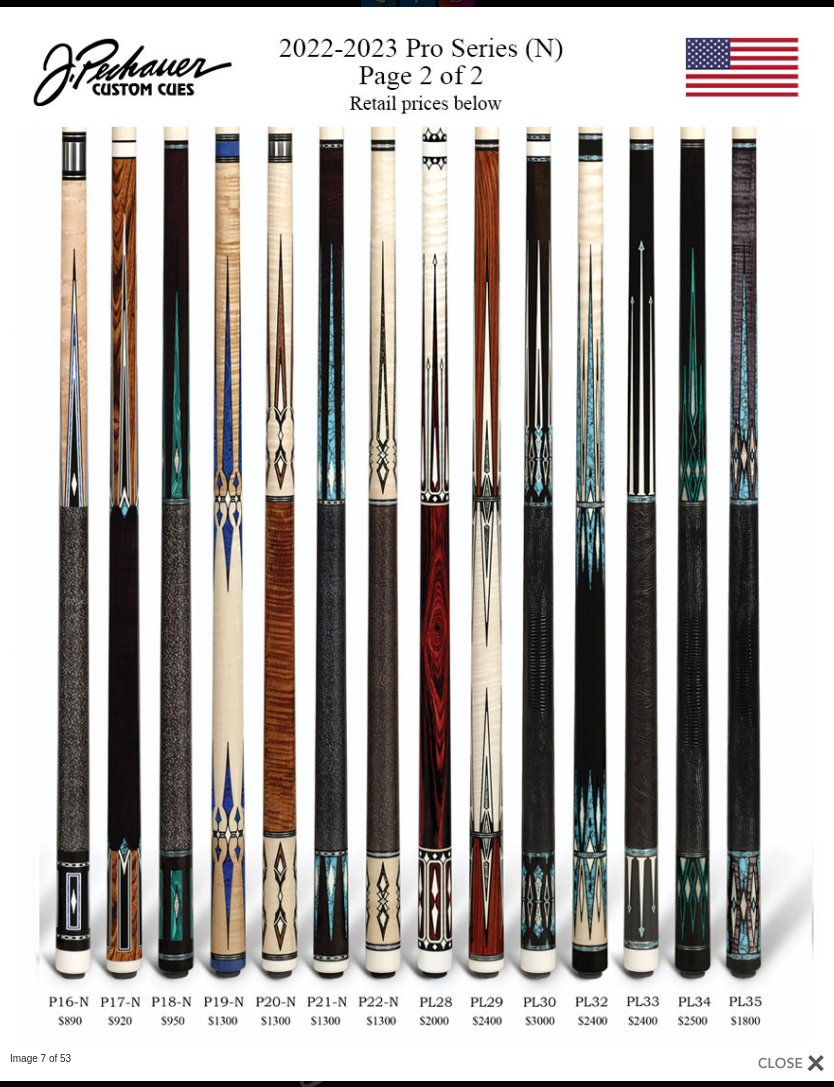 click at bounding box center (646, 529) 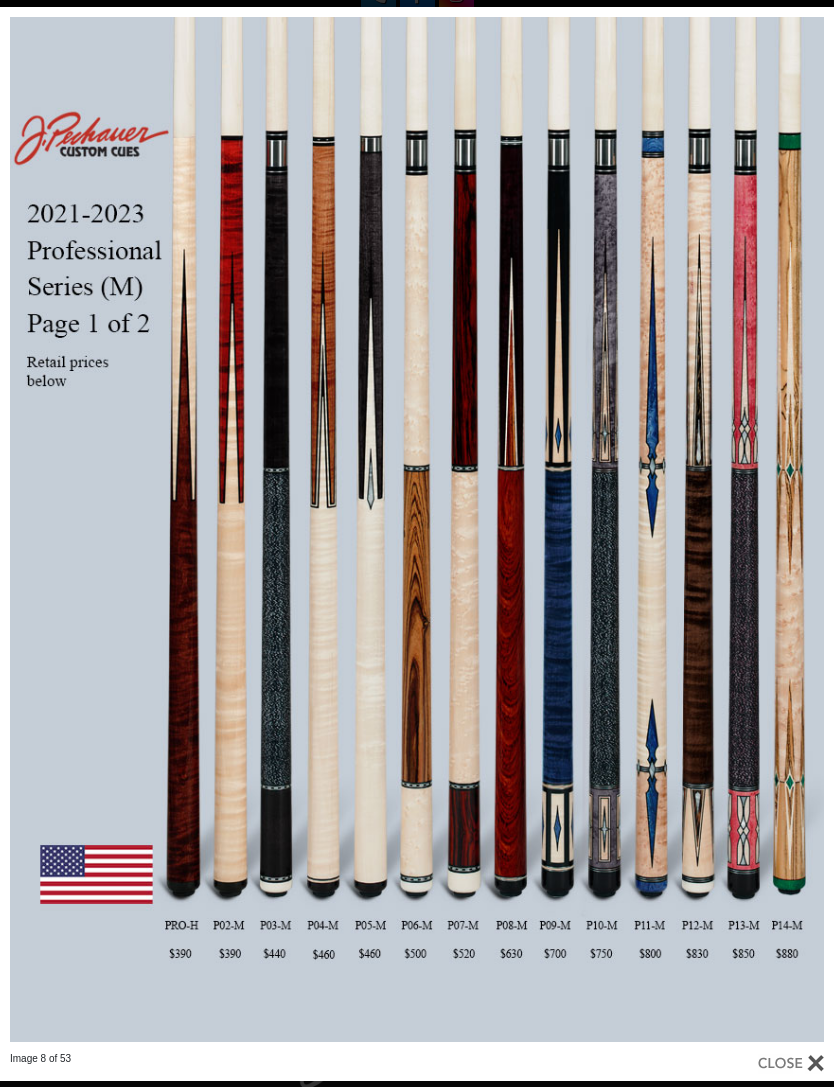 click at bounding box center (646, 529) 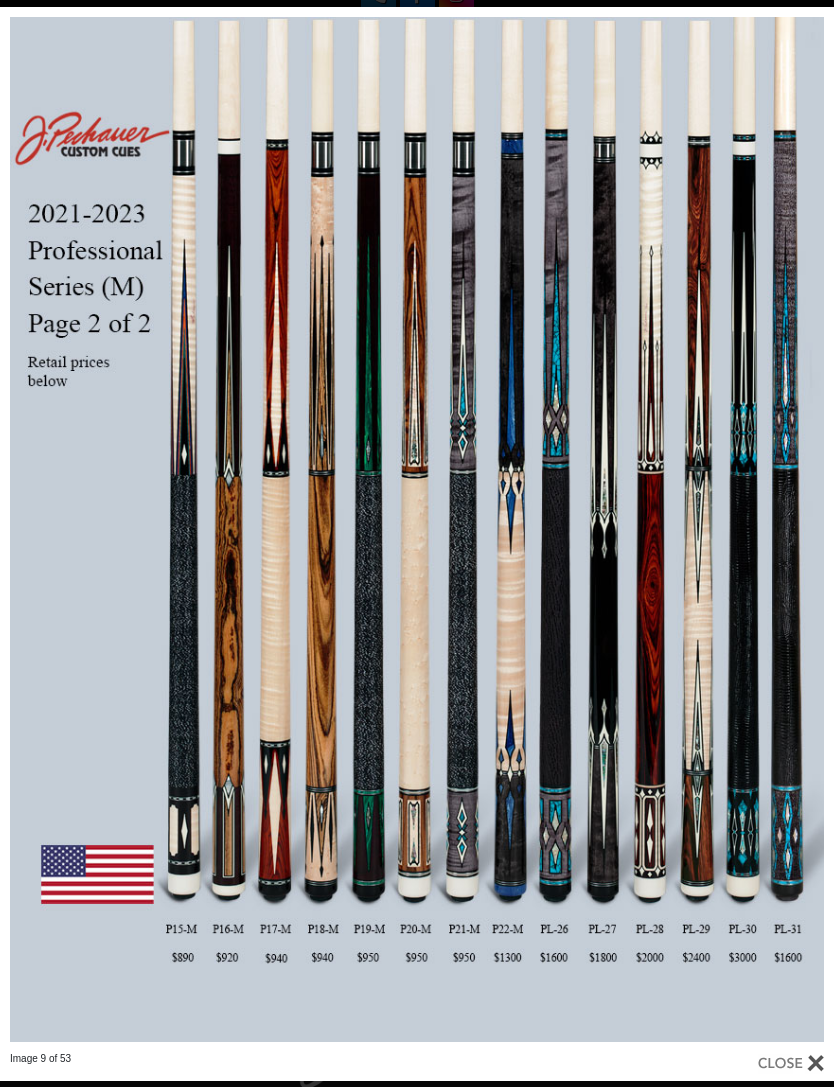 scroll, scrollTop: 39, scrollLeft: 0, axis: vertical 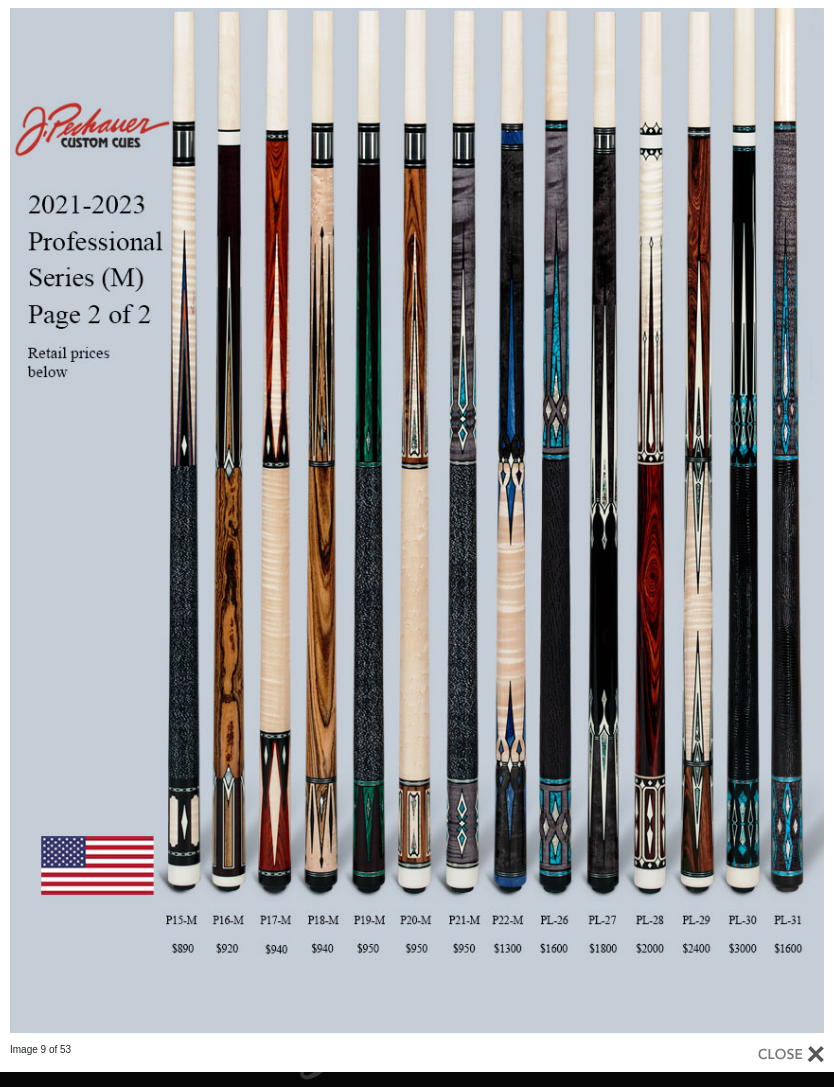 click at bounding box center (187, 520) 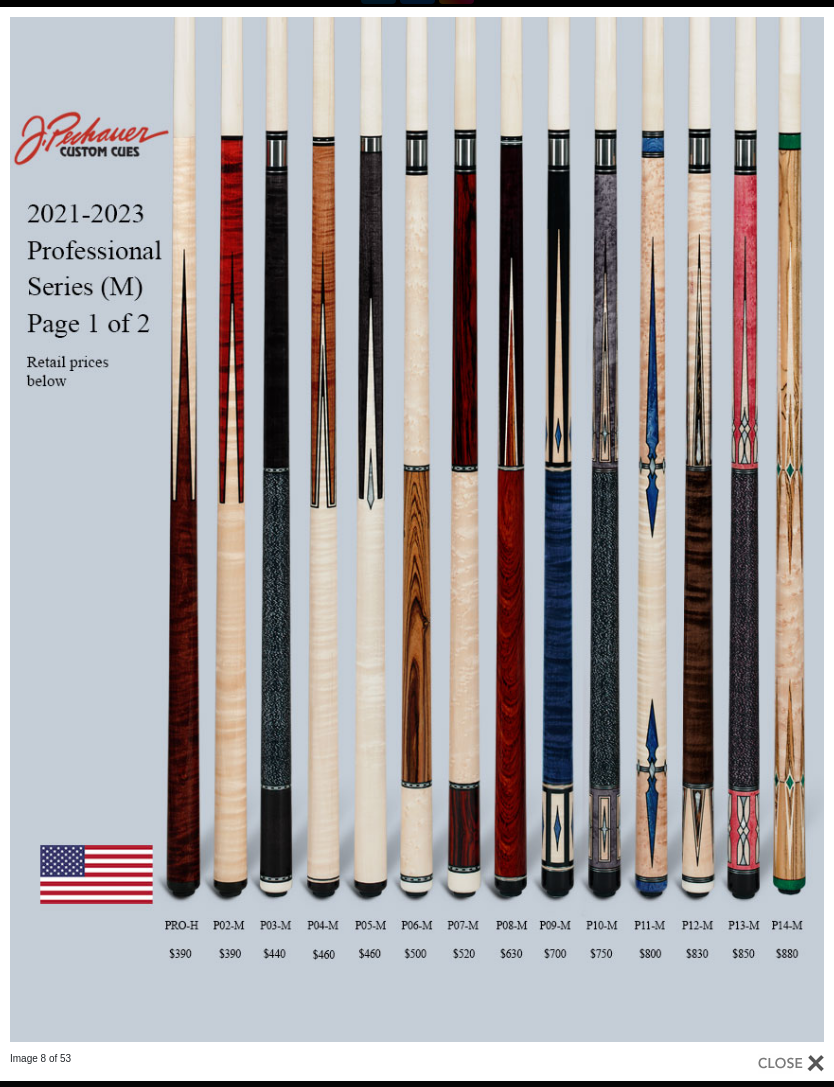 click at bounding box center (187, 529) 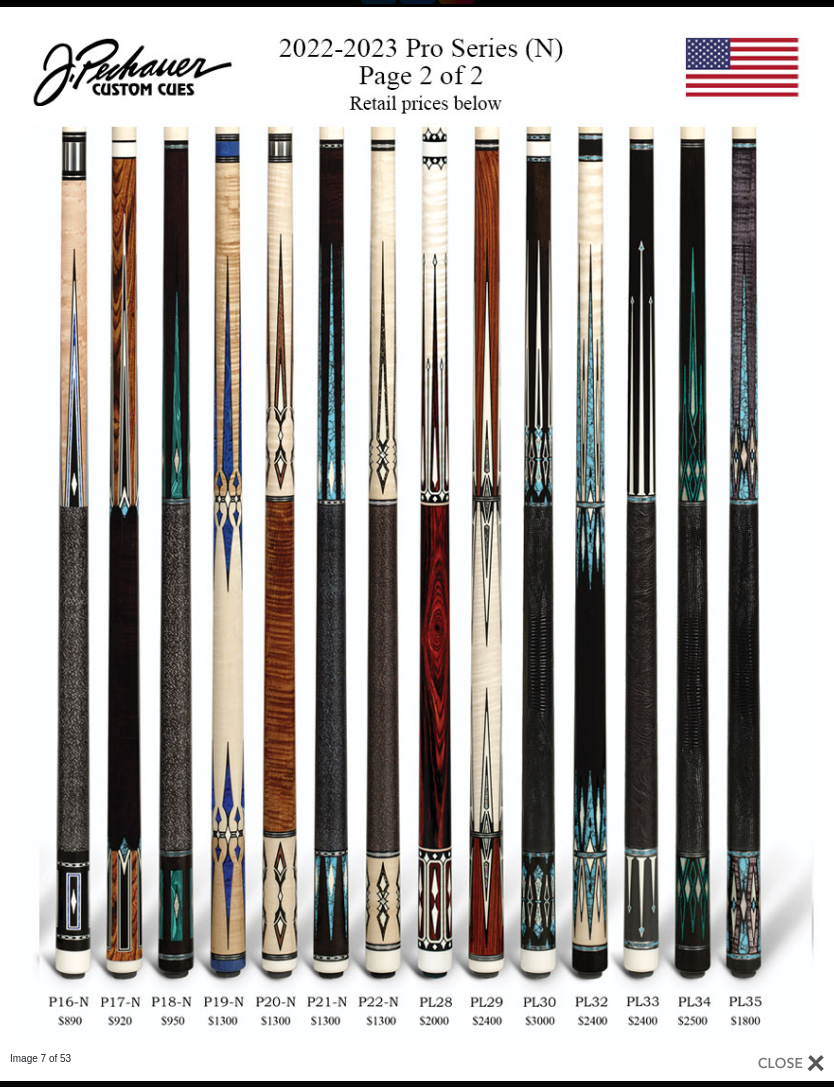 click at bounding box center (187, 529) 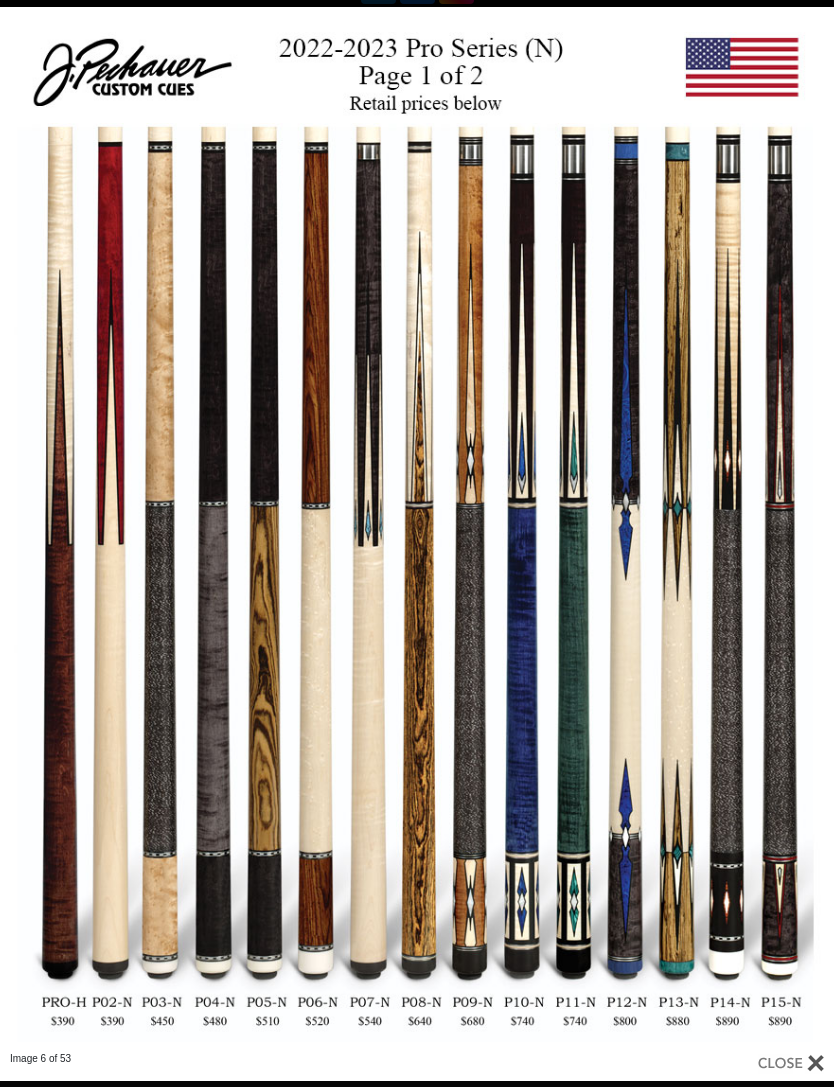 click at bounding box center [187, 529] 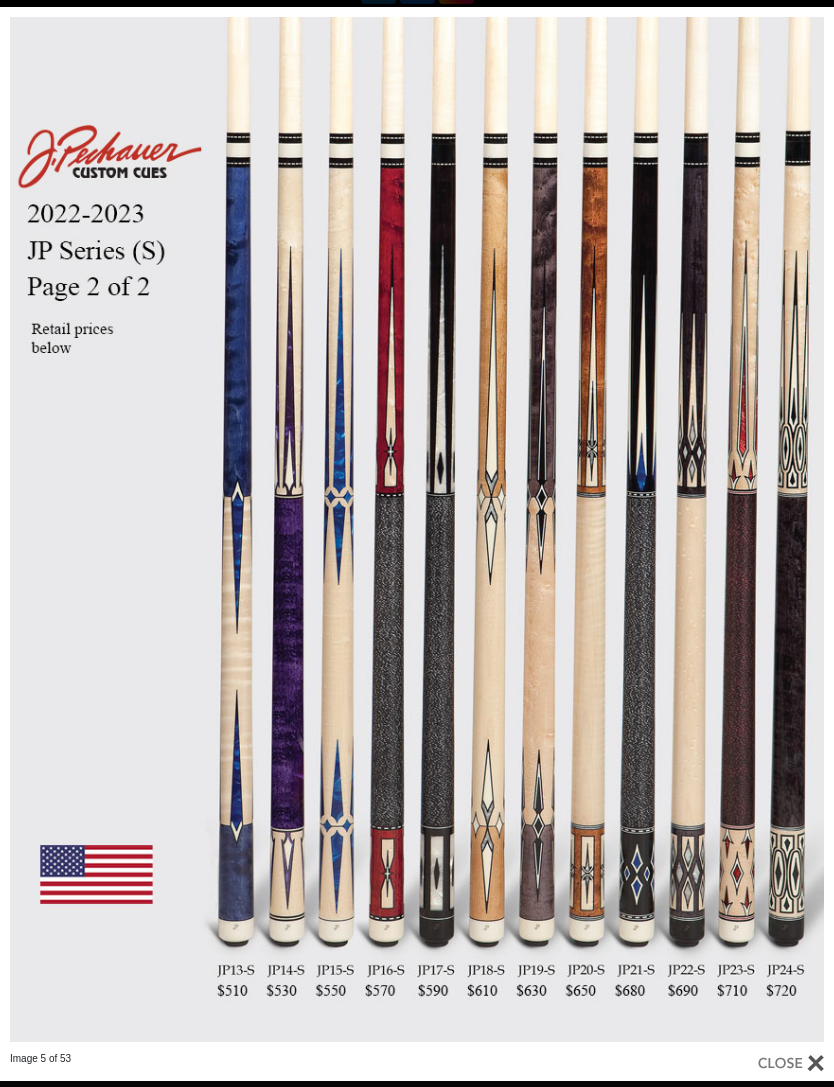 click at bounding box center [187, 529] 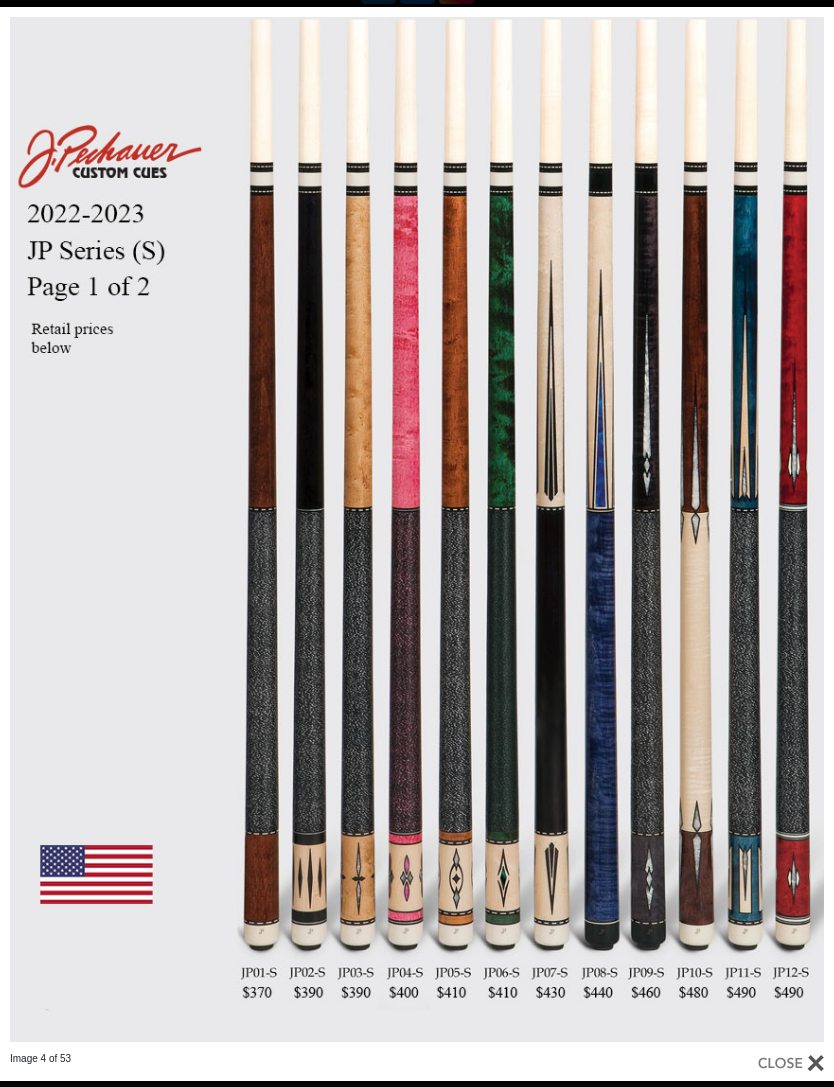 click at bounding box center [187, 529] 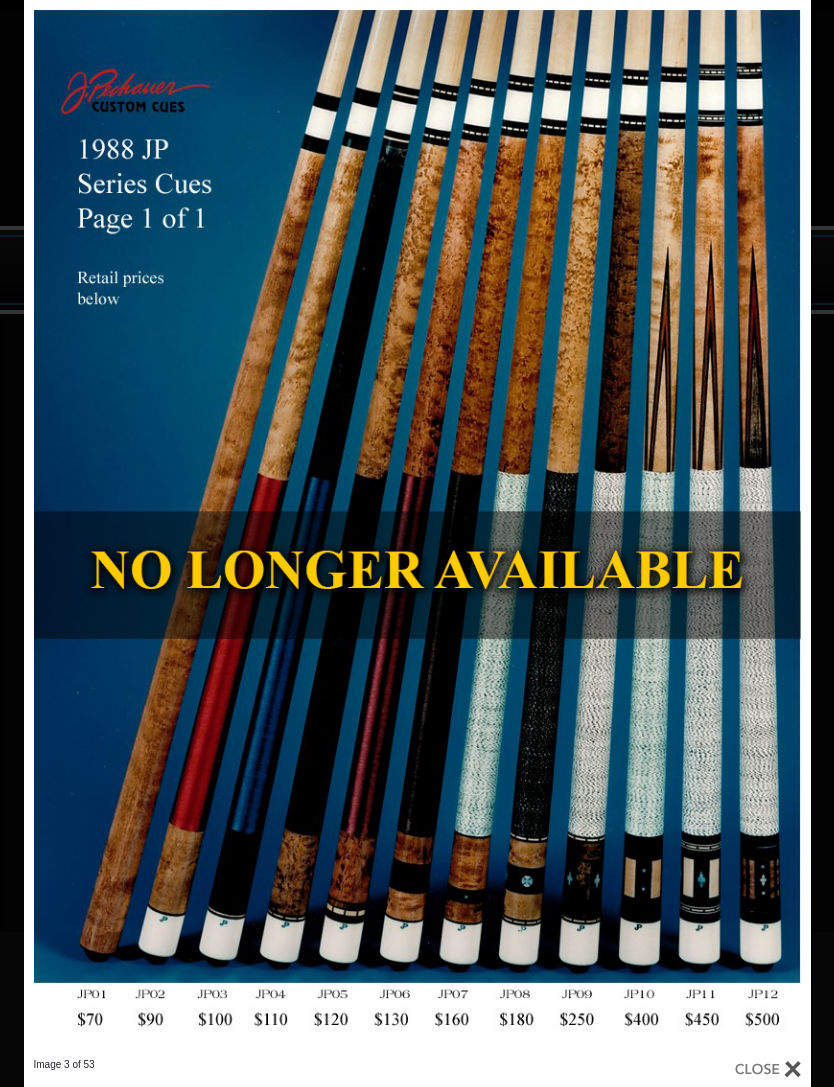scroll, scrollTop: 0, scrollLeft: 0, axis: both 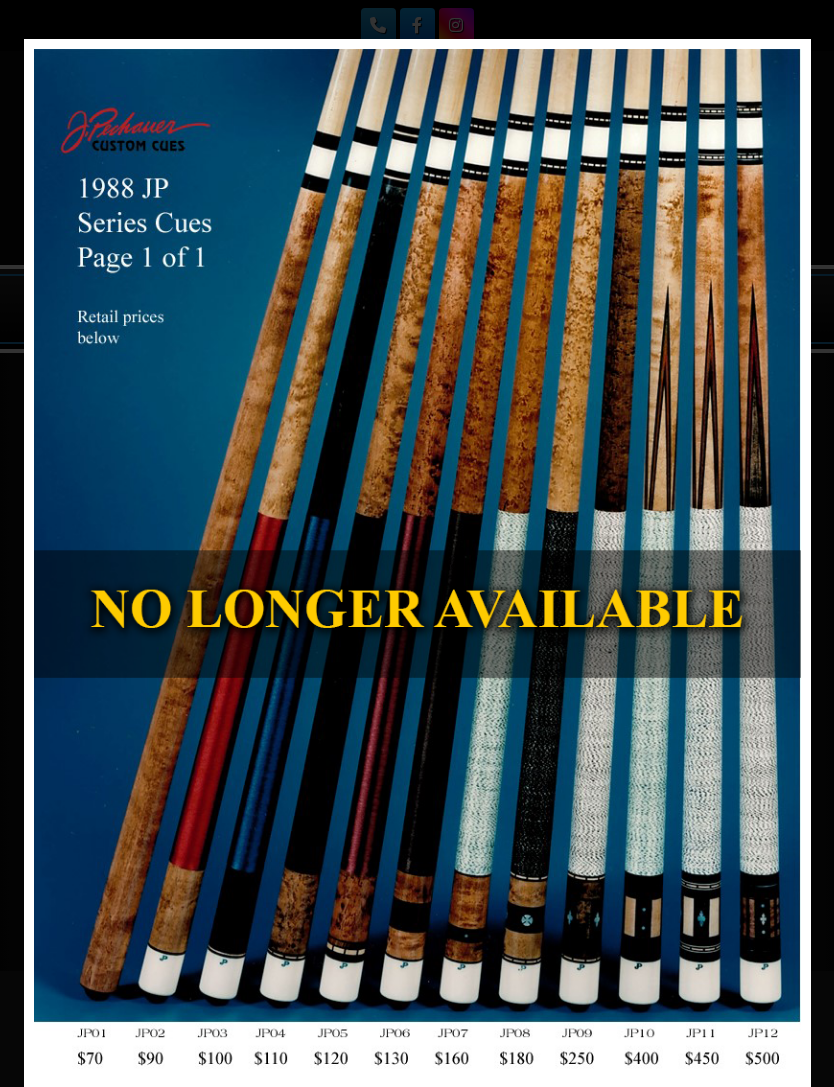 click at bounding box center [633, 568] 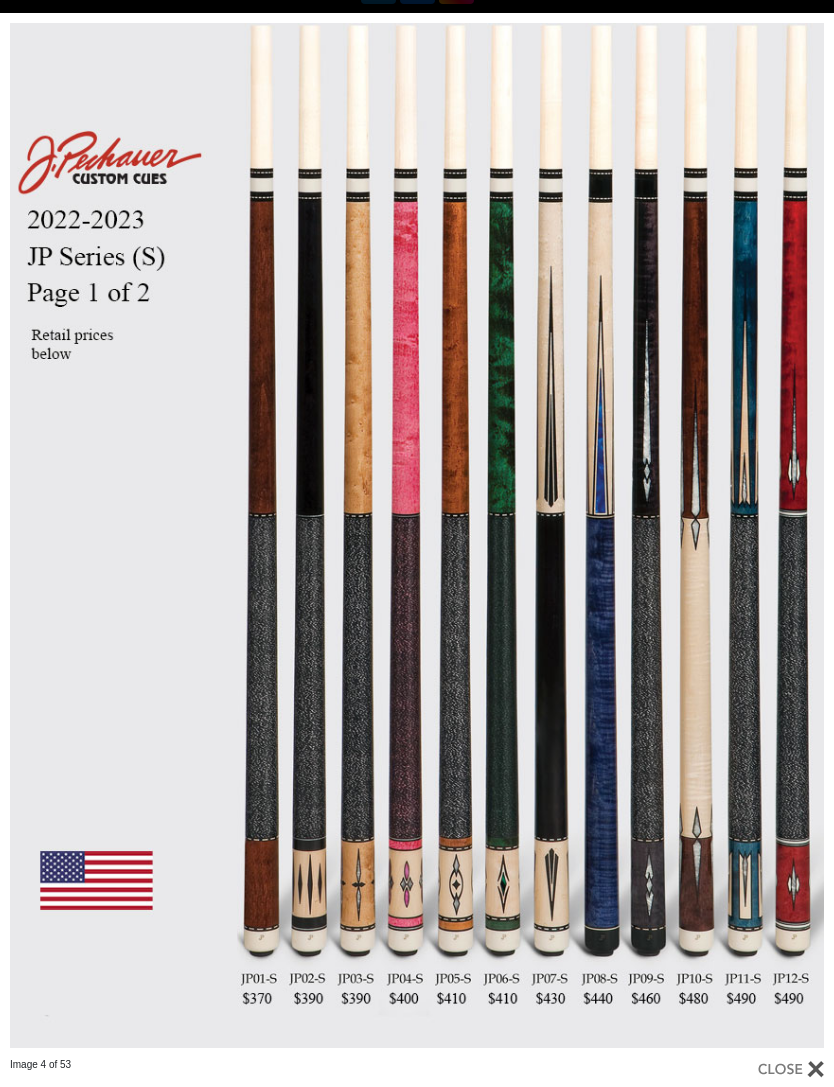 scroll, scrollTop: 0, scrollLeft: 0, axis: both 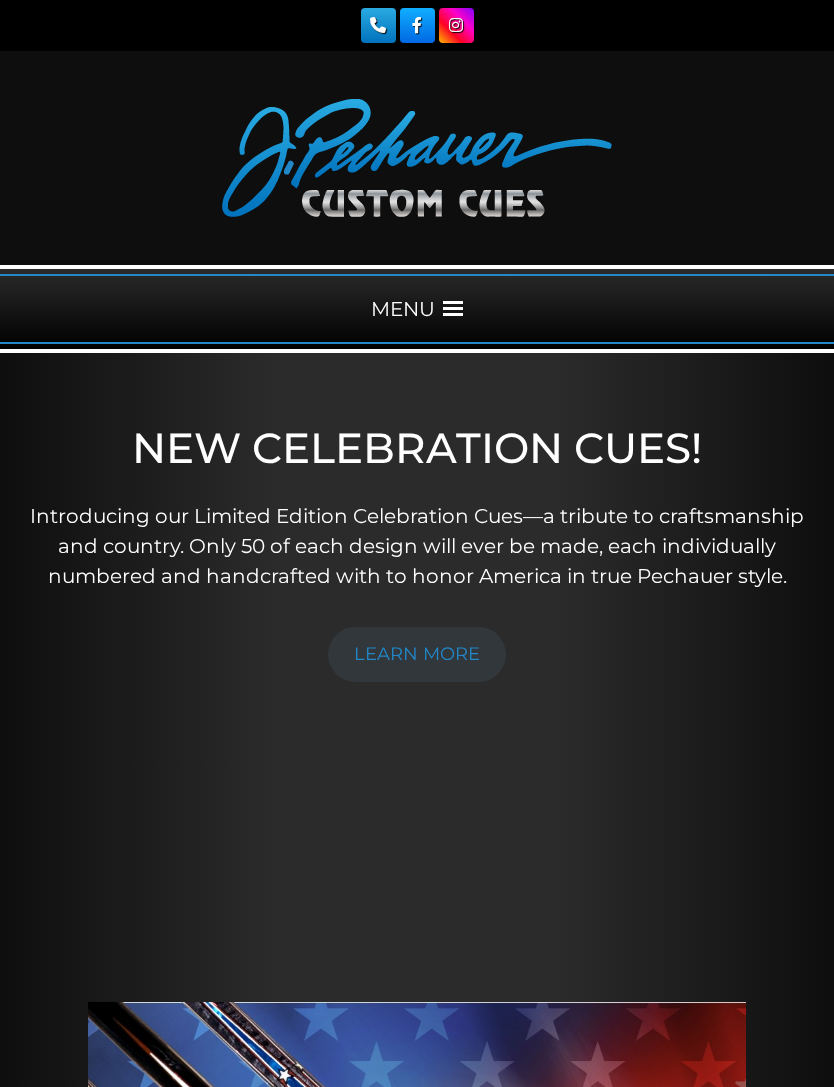 click on "MENU" at bounding box center (417, 309) 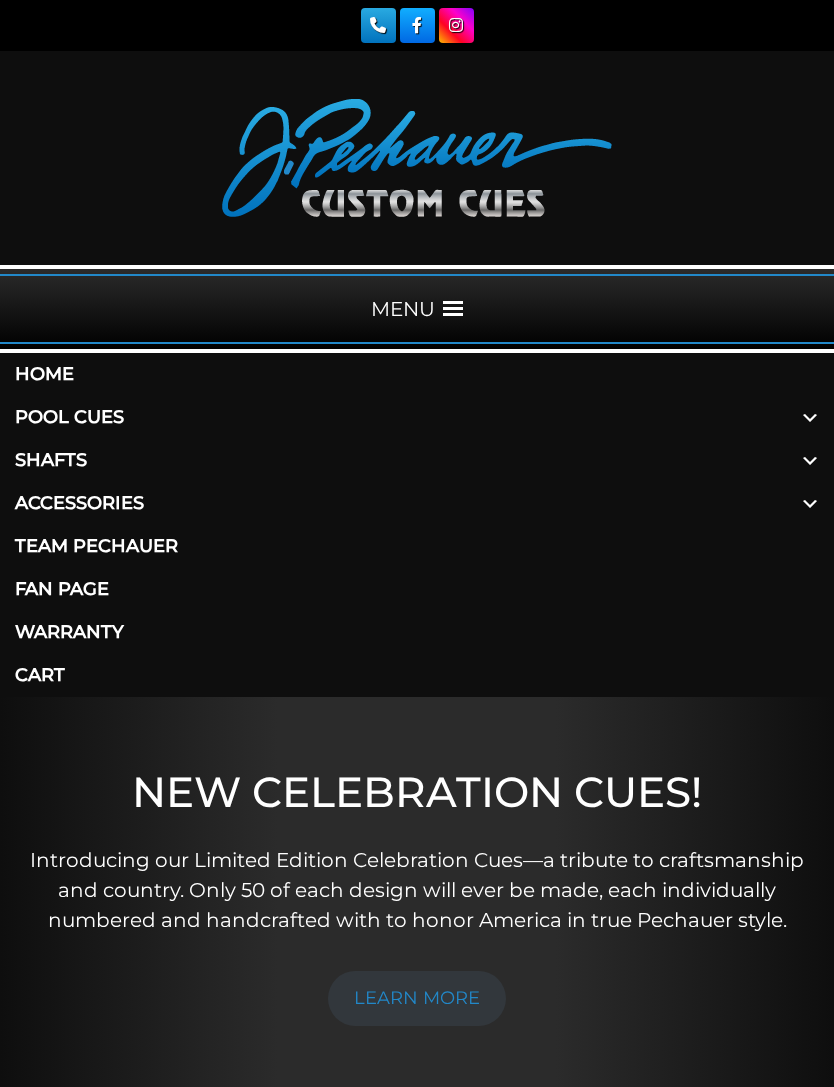 click on "Pool Cues" at bounding box center [417, 417] 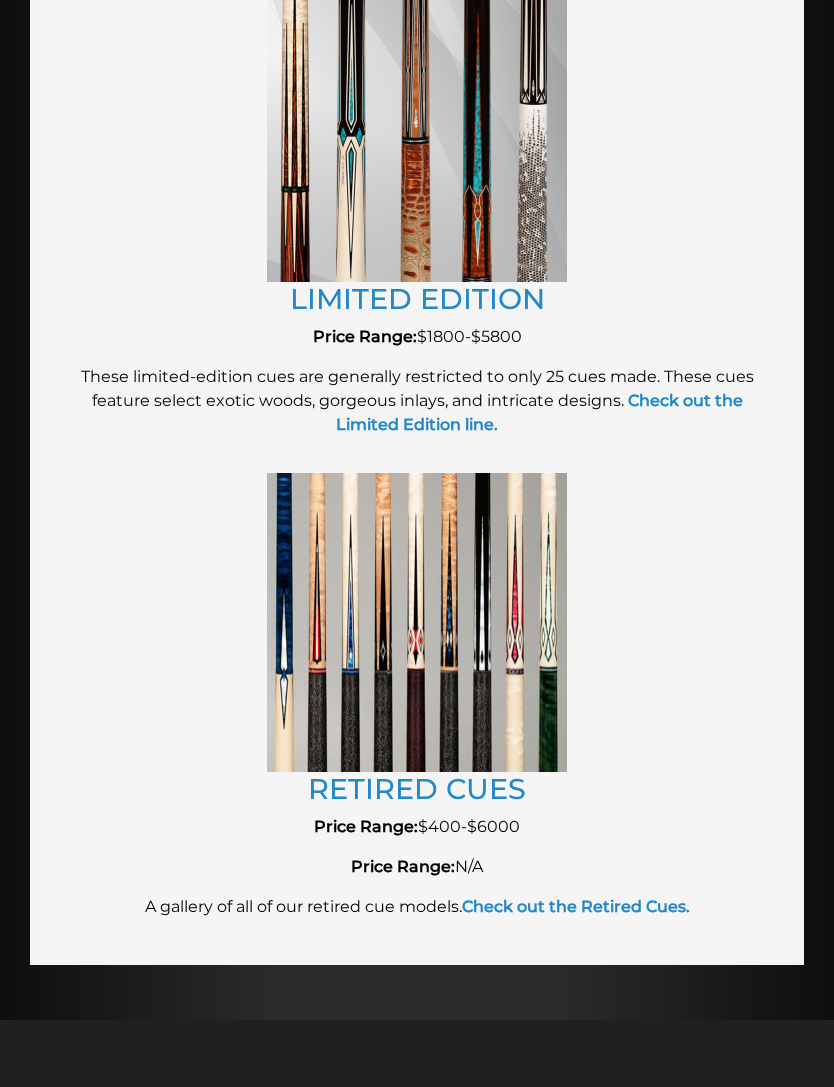 scroll, scrollTop: 3832, scrollLeft: 0, axis: vertical 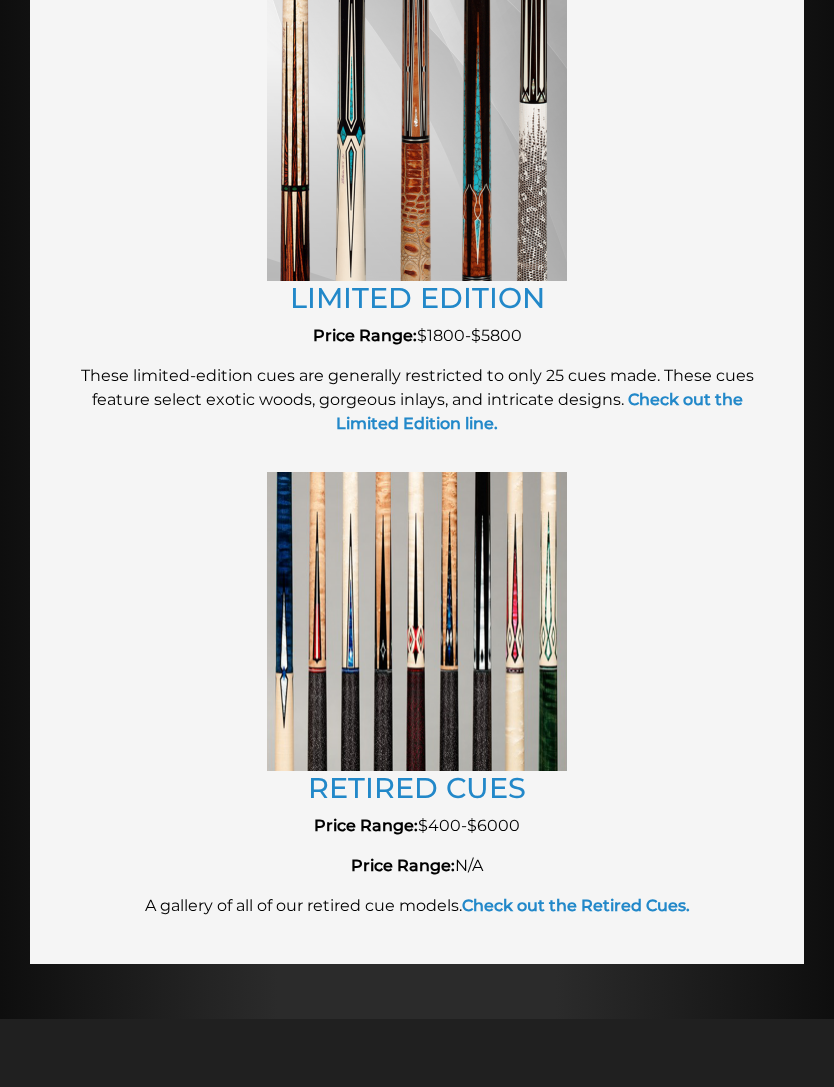 click on "Check out the Retired Cues." at bounding box center [576, 905] 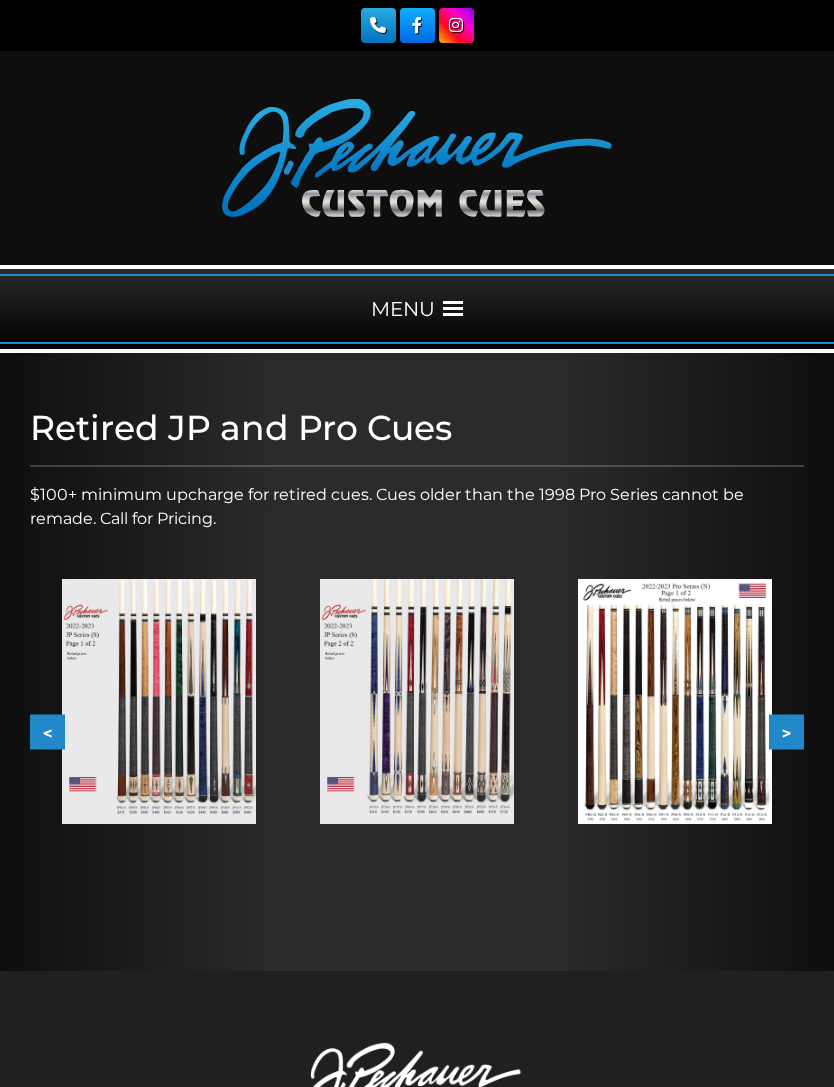 scroll, scrollTop: 0, scrollLeft: 0, axis: both 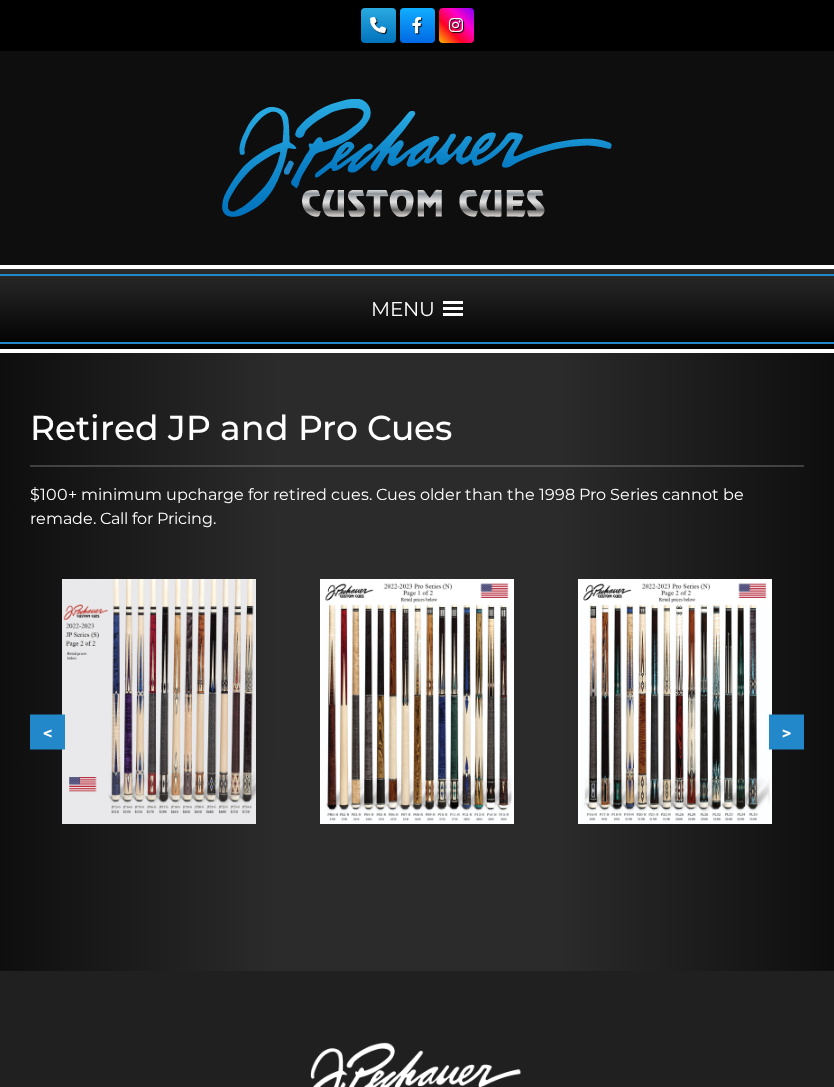 click on ">" at bounding box center (786, 731) 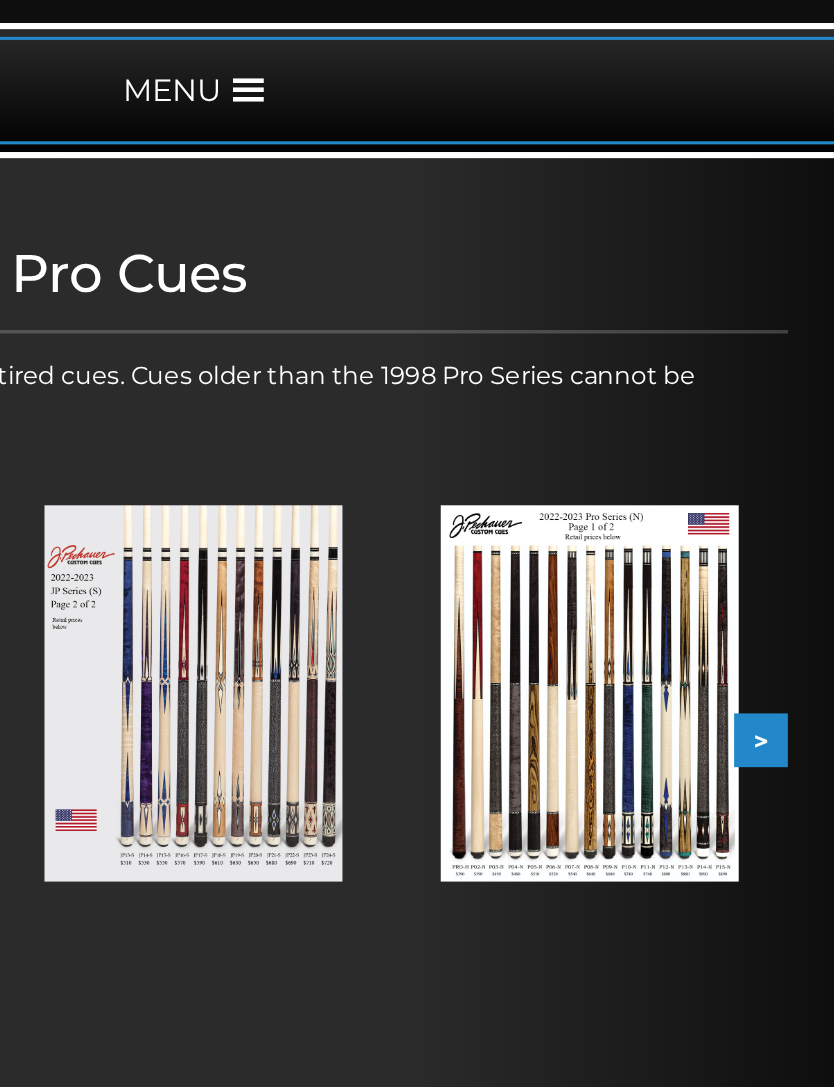 scroll, scrollTop: 0, scrollLeft: 0, axis: both 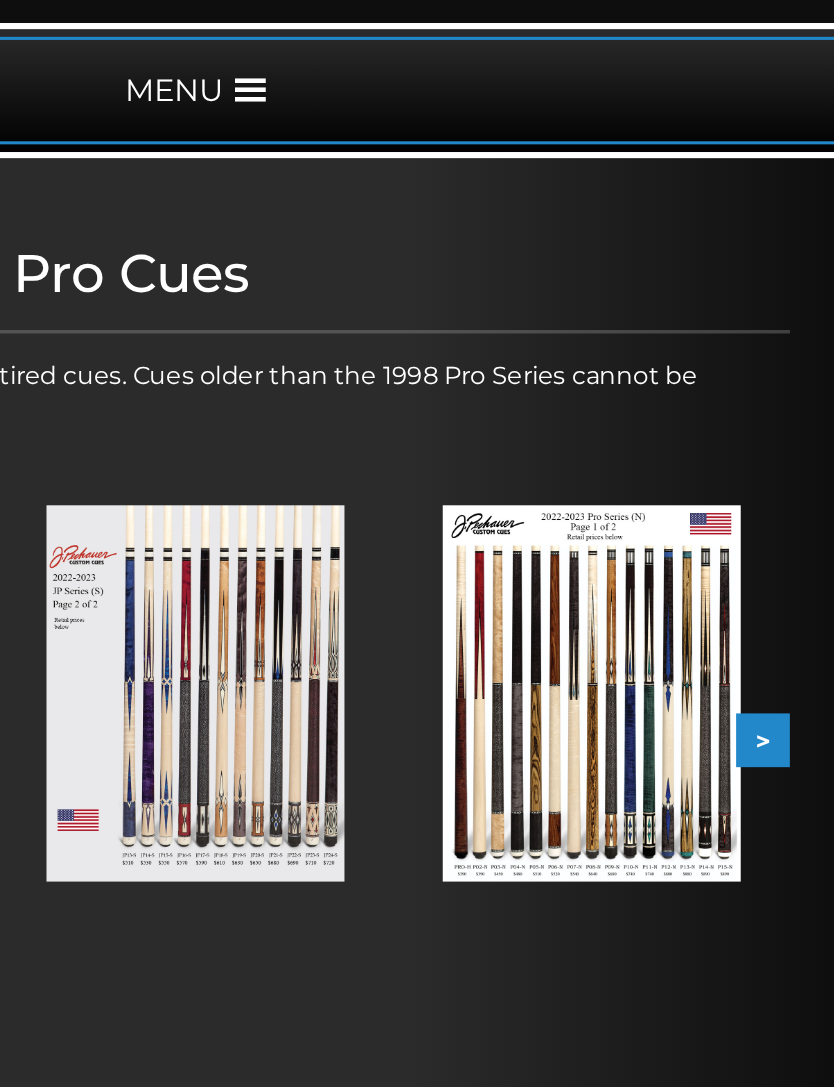 click on ">" at bounding box center (786, 731) 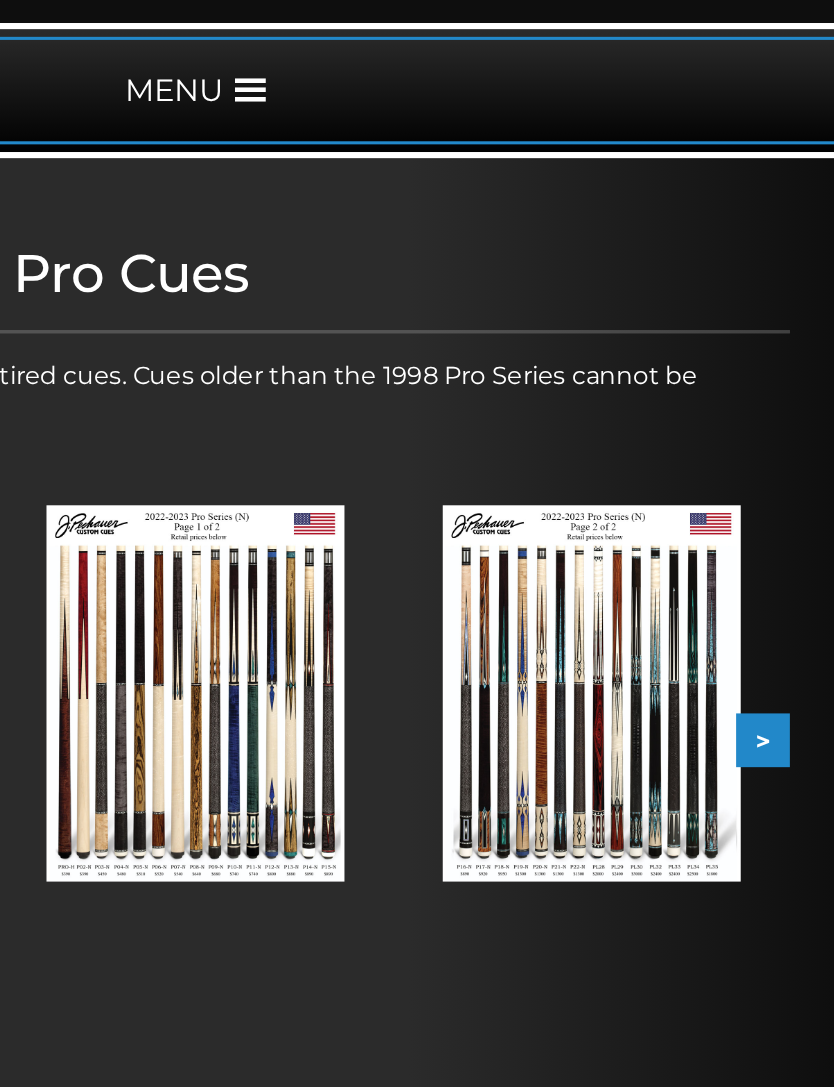 click on ">" at bounding box center (786, 731) 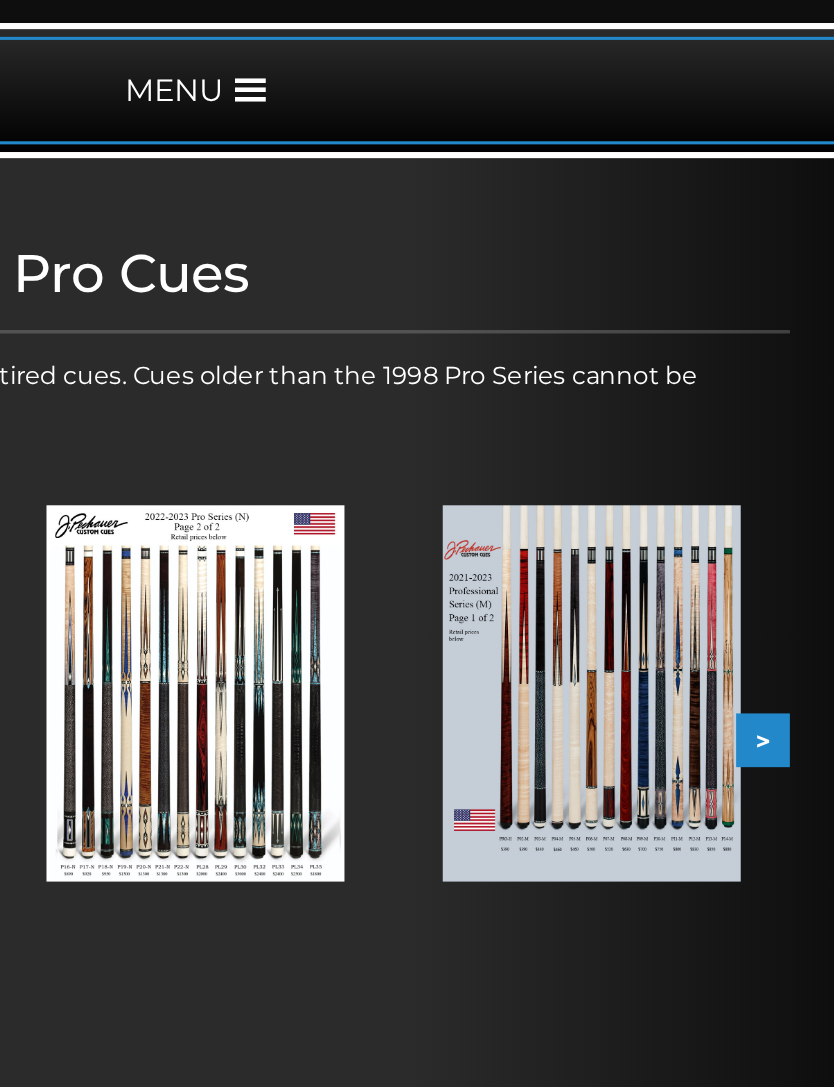 click on ">" at bounding box center [786, 731] 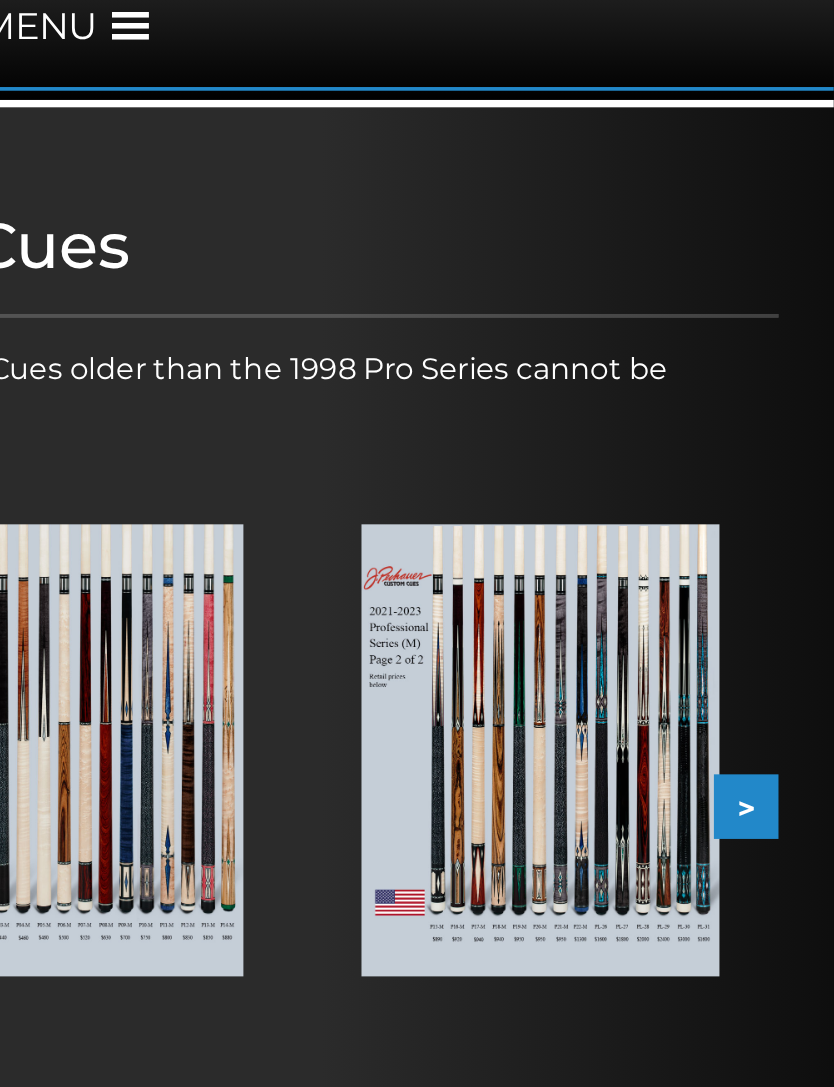 scroll, scrollTop: 0, scrollLeft: 0, axis: both 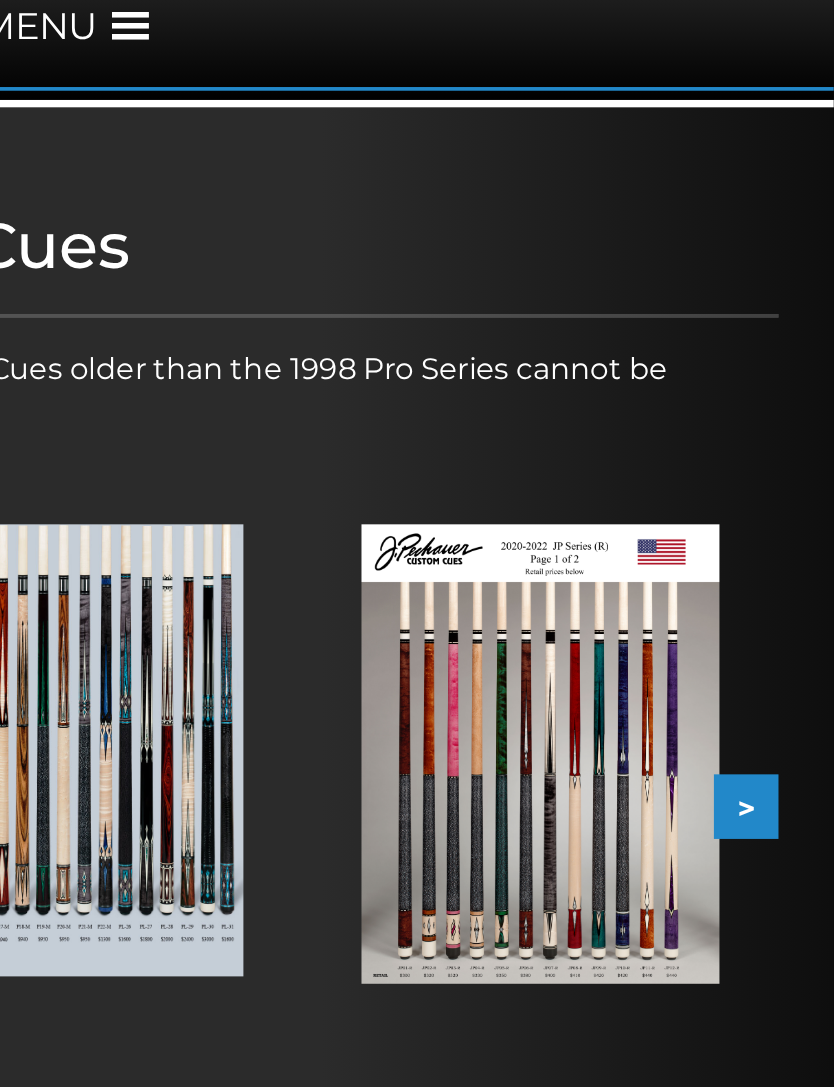 click on ">" at bounding box center (786, 731) 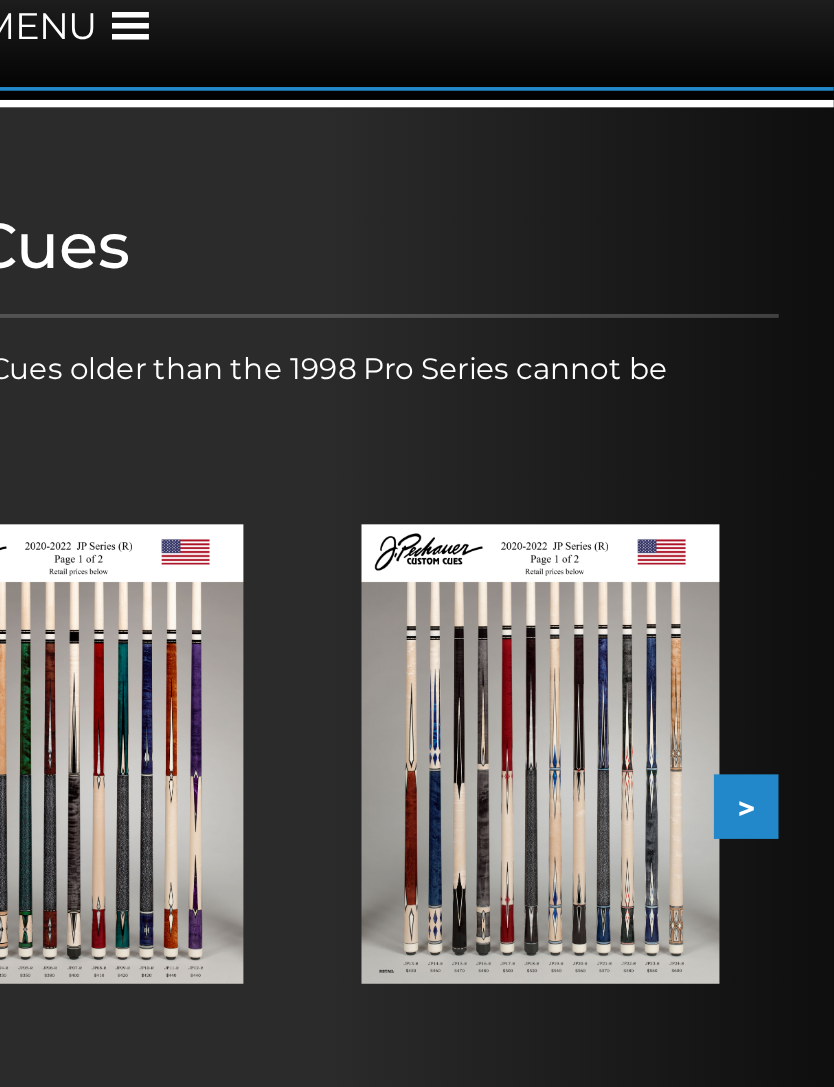 click on ">" at bounding box center (786, 731) 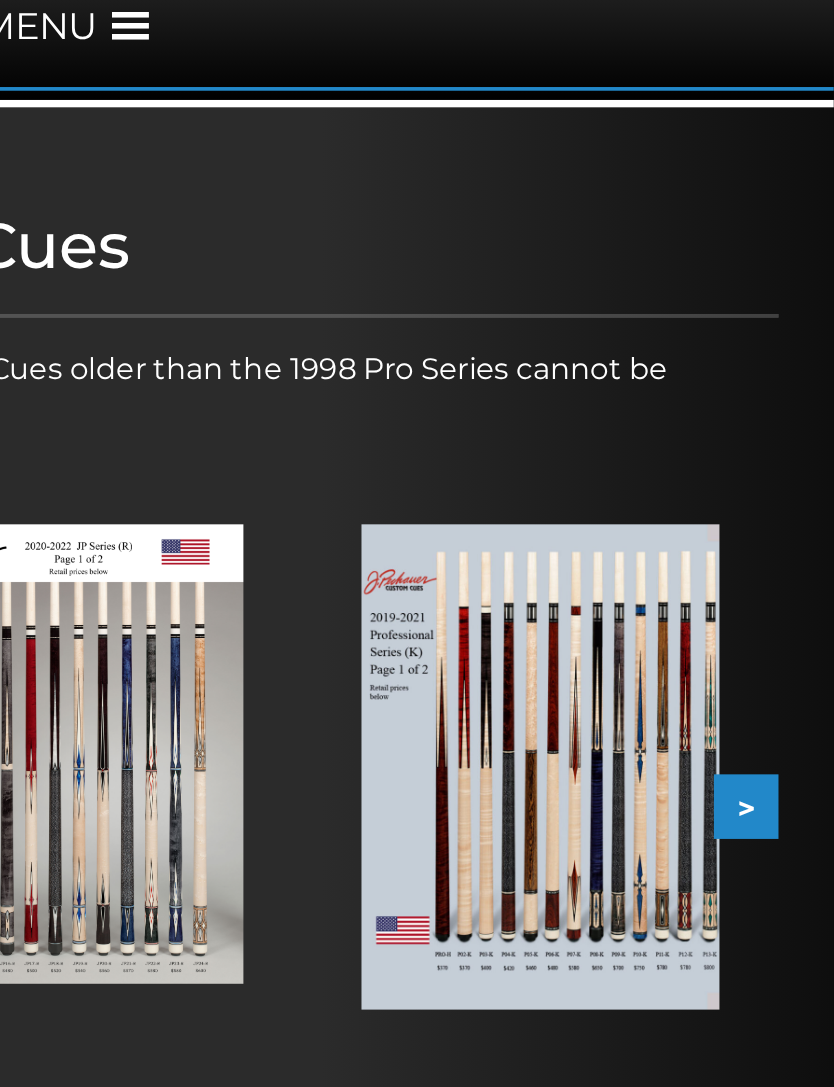 click at bounding box center (675, 710) 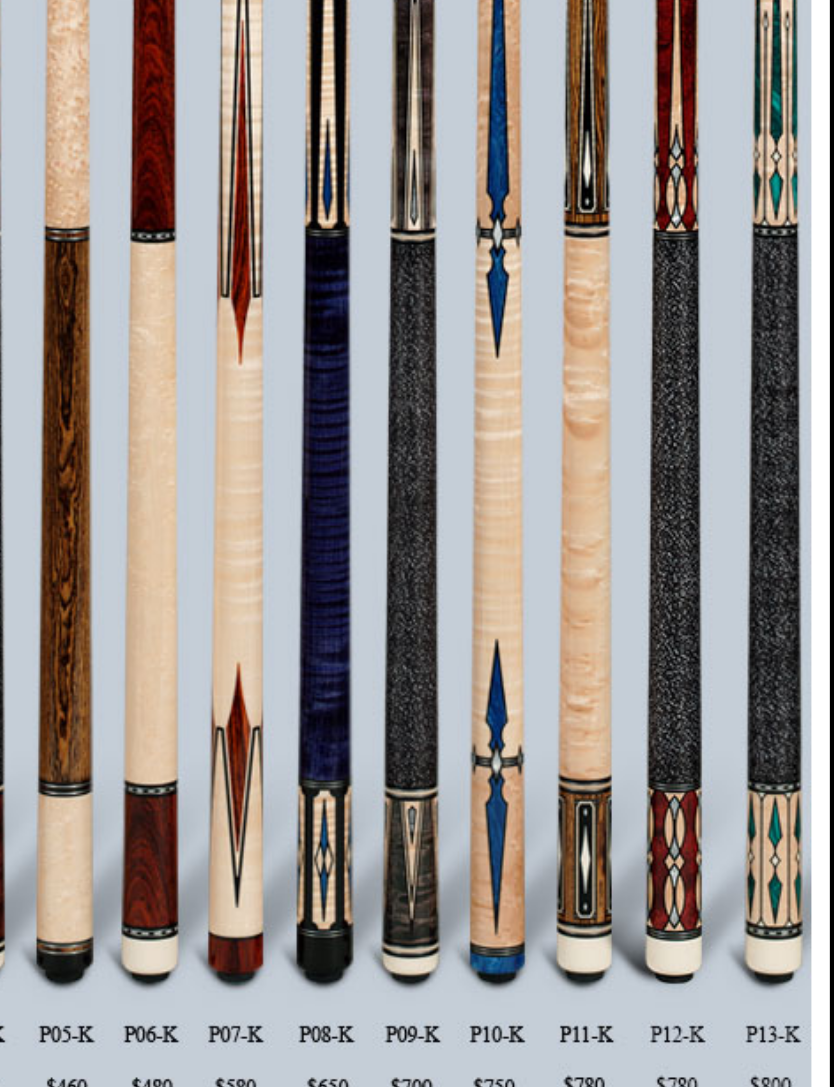 scroll, scrollTop: 408, scrollLeft: 688, axis: both 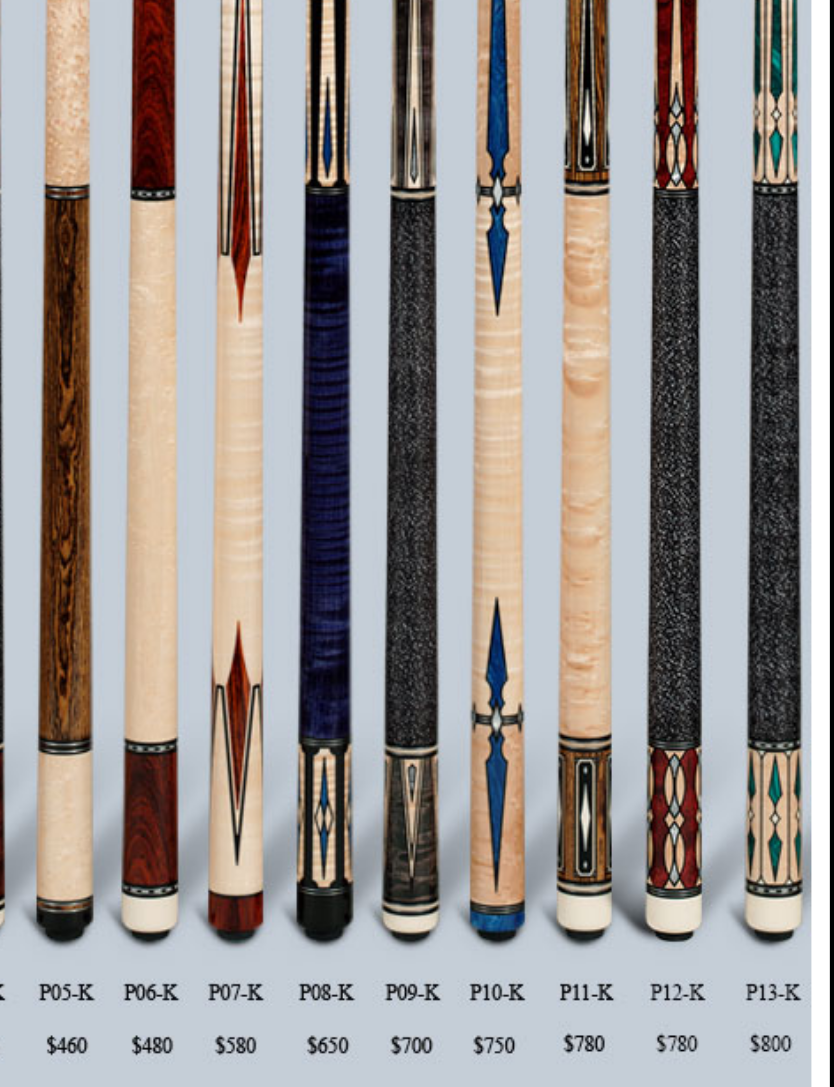 click at bounding box center [633, 600] 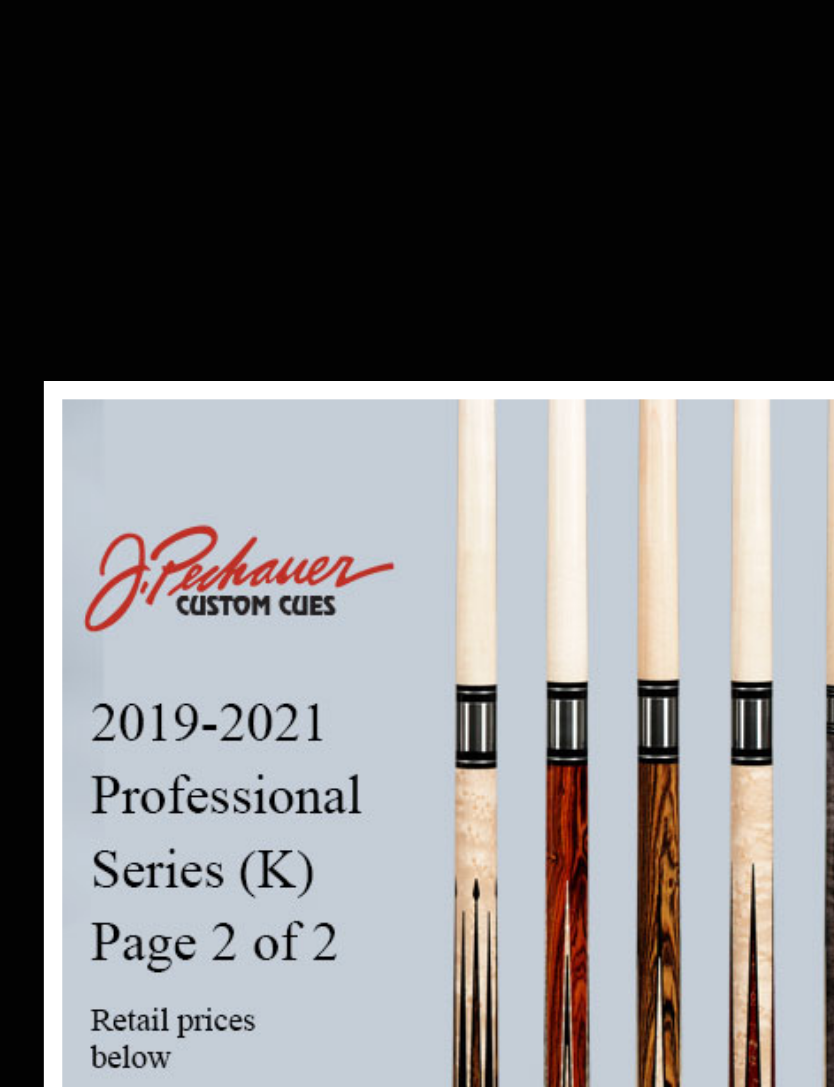 scroll, scrollTop: 926, scrollLeft: 688, axis: both 